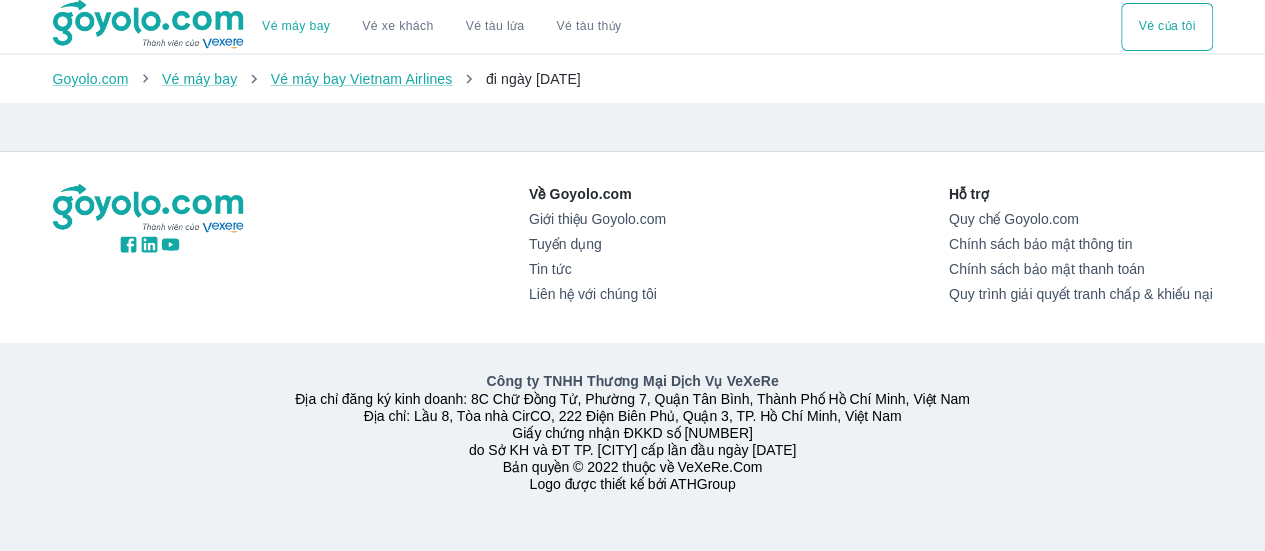scroll, scrollTop: 0, scrollLeft: 0, axis: both 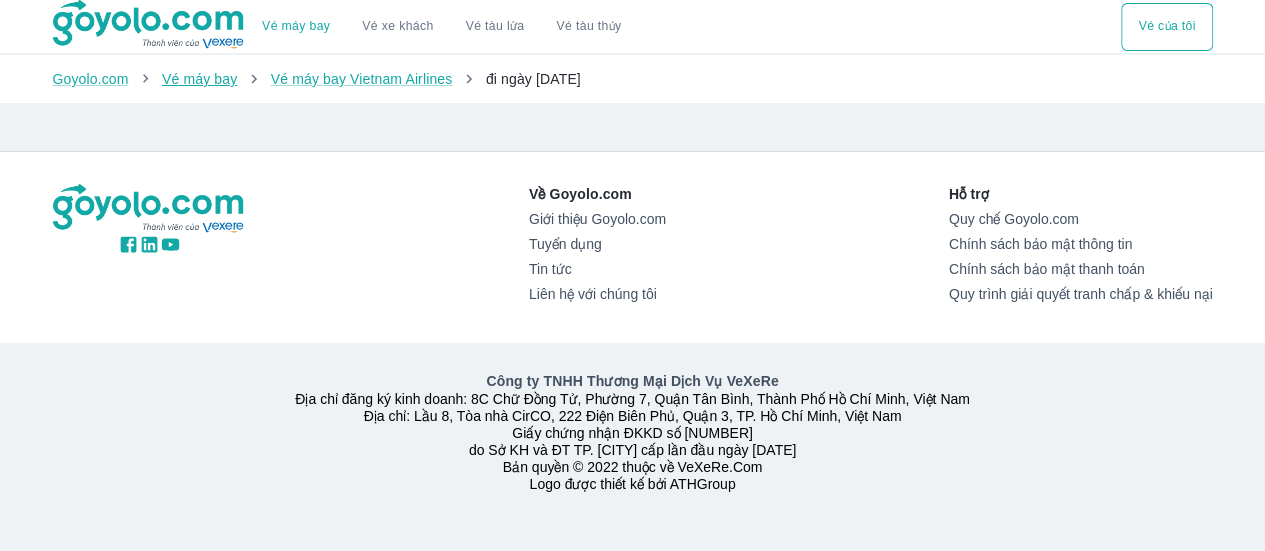 click on "Vé máy bay" at bounding box center [199, 79] 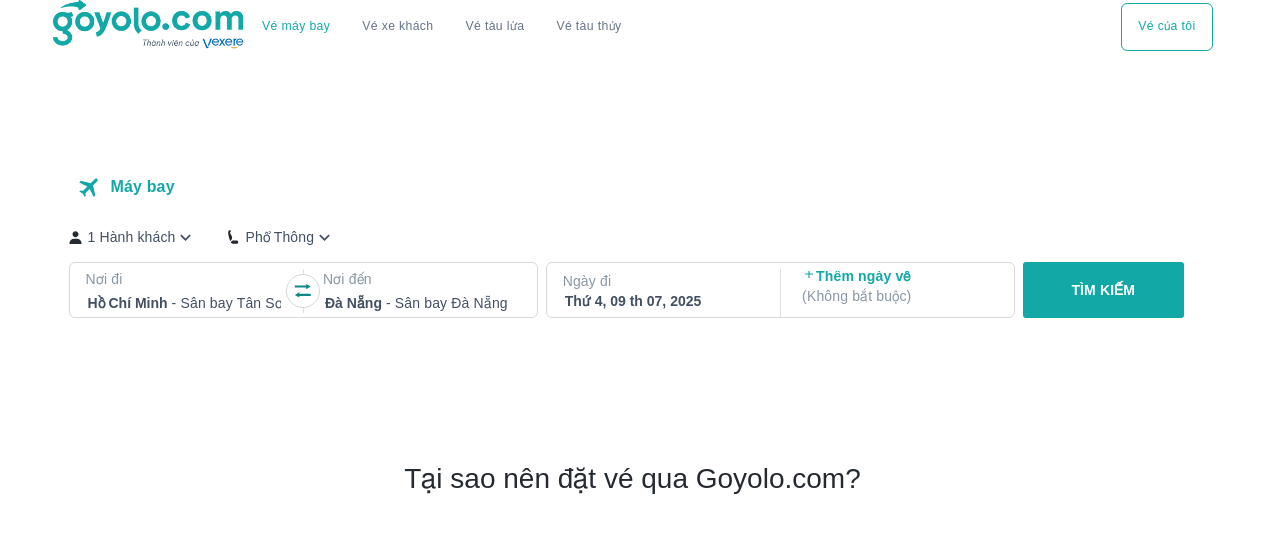 scroll, scrollTop: 0, scrollLeft: 0, axis: both 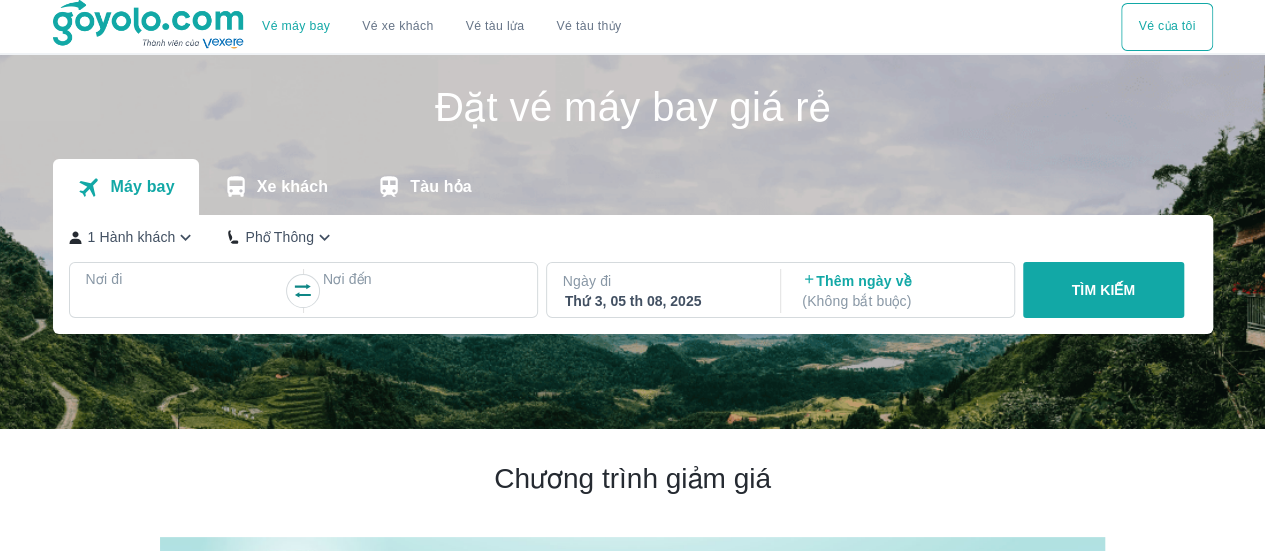 click on "Nơi đi" at bounding box center (185, 293) 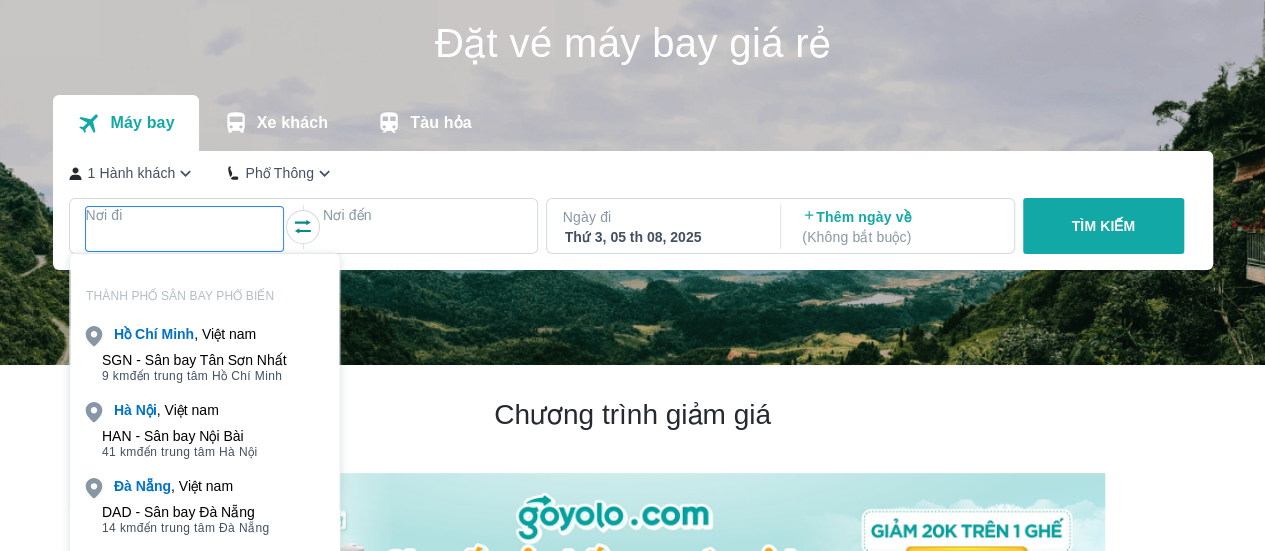 scroll, scrollTop: 115, scrollLeft: 0, axis: vertical 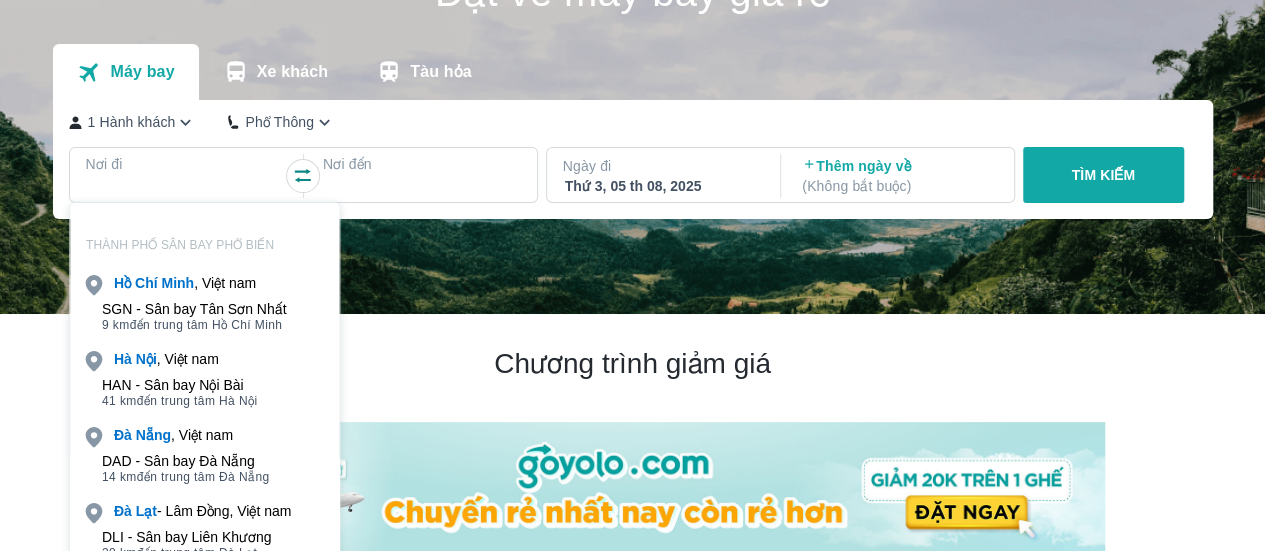 click on "DAD - Sân bay Đà Nẵng" at bounding box center [185, 461] 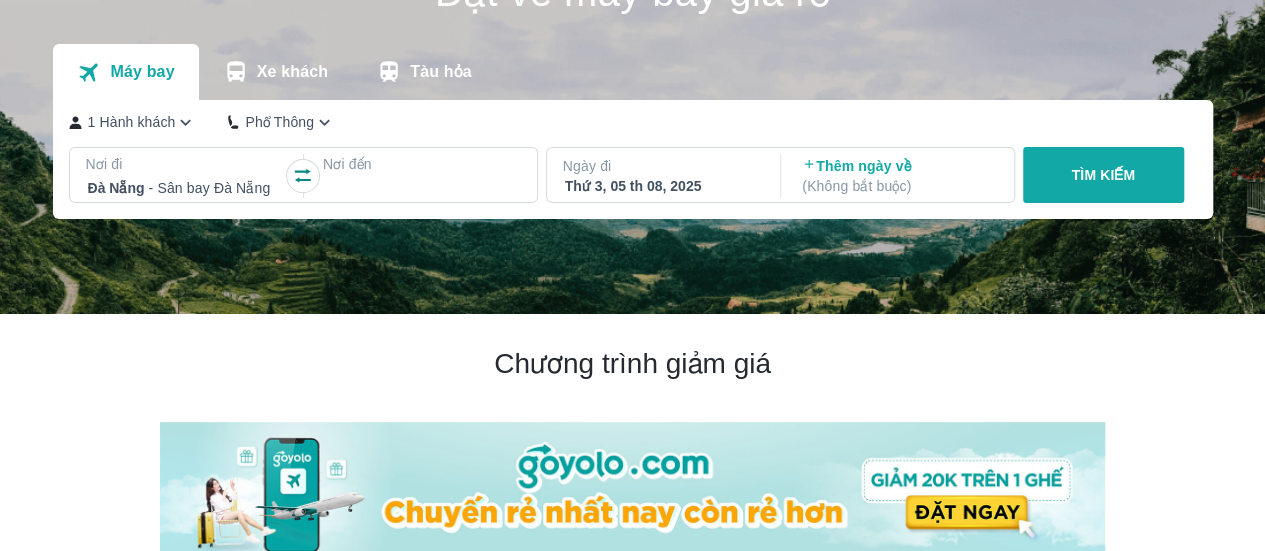click on "Nơi đến" at bounding box center (422, 164) 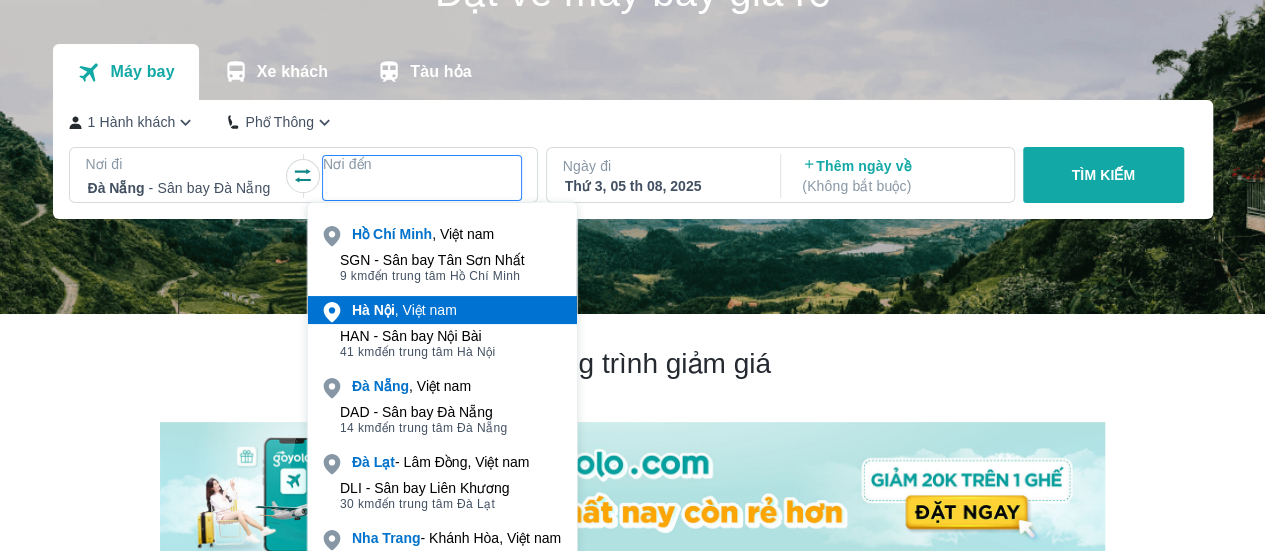 scroll, scrollTop: 155, scrollLeft: 0, axis: vertical 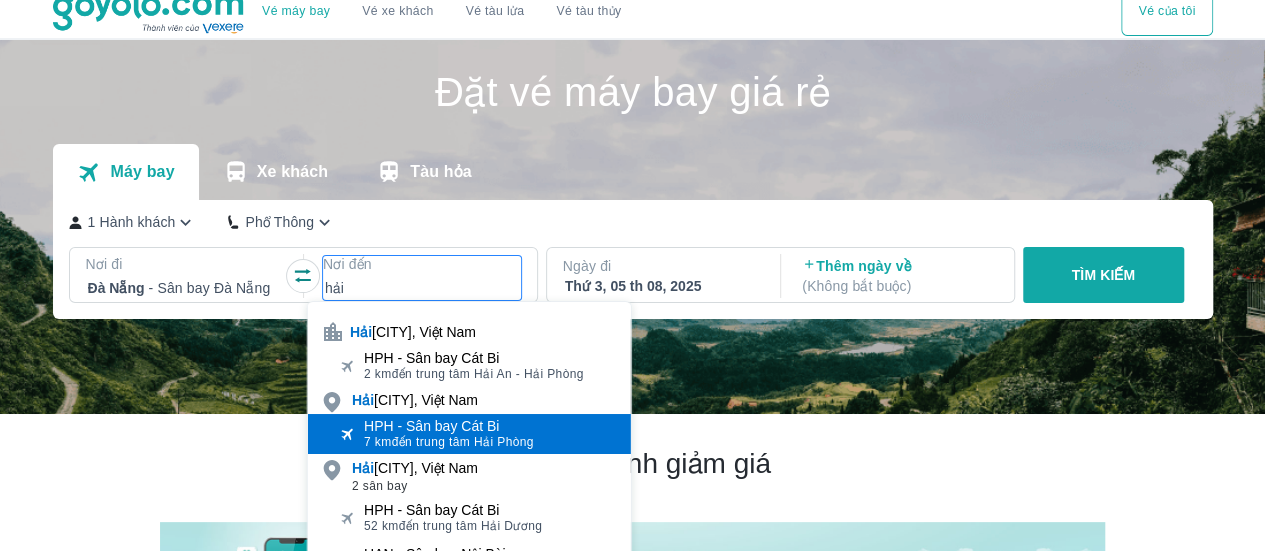 type on "hải" 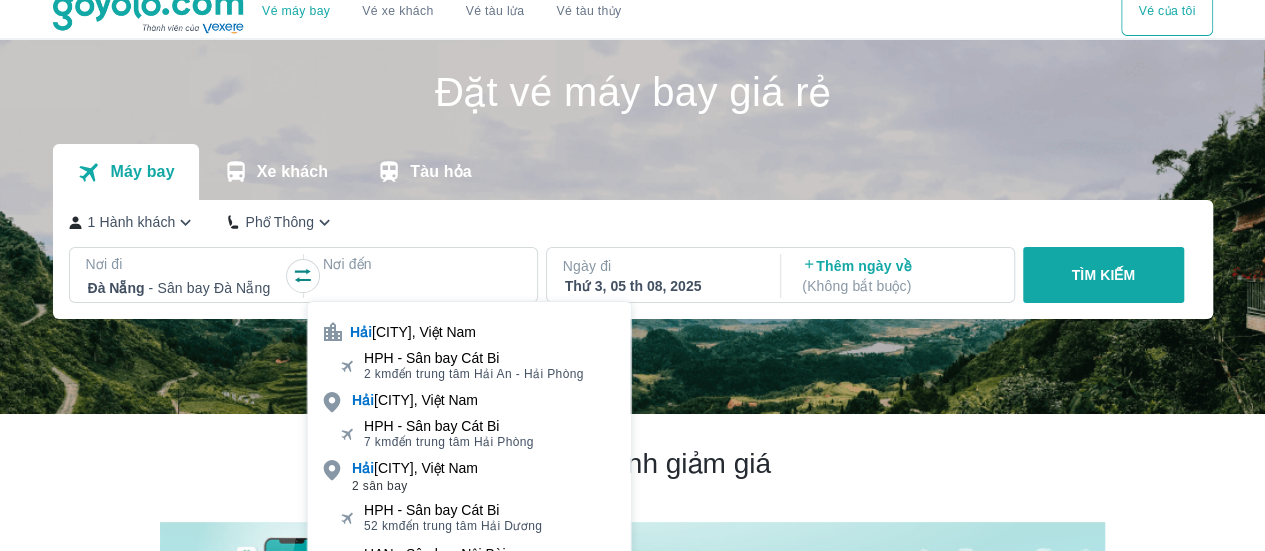 click on "HPH - Sân bay Cát Bi" at bounding box center [449, 426] 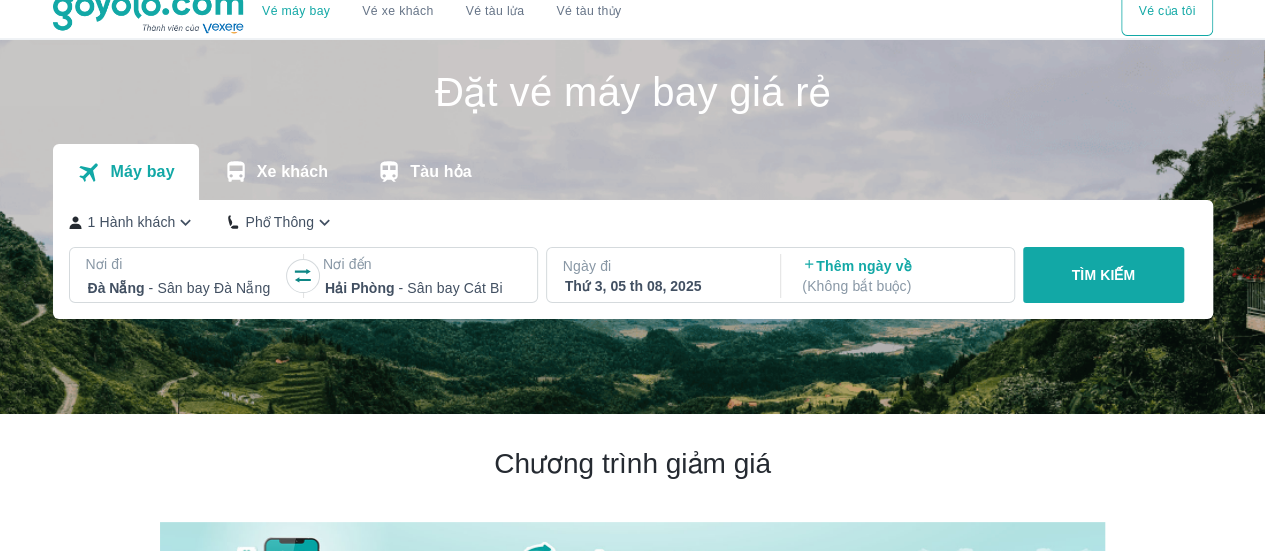 click on "Thứ 3, 05 th 08, 2025" at bounding box center [662, 286] 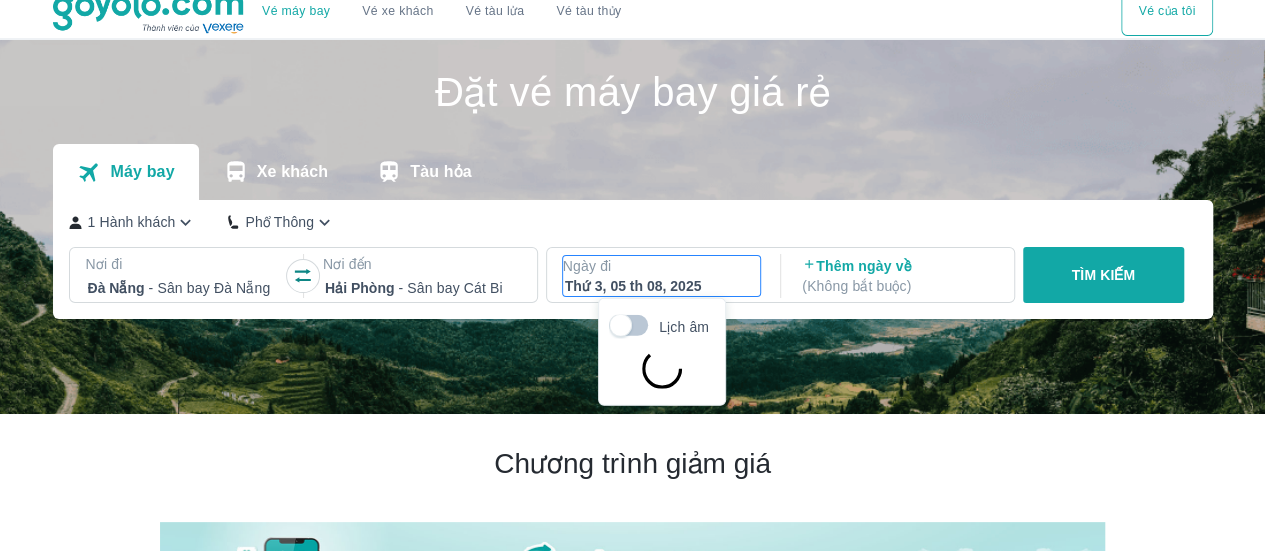 scroll, scrollTop: 115, scrollLeft: 0, axis: vertical 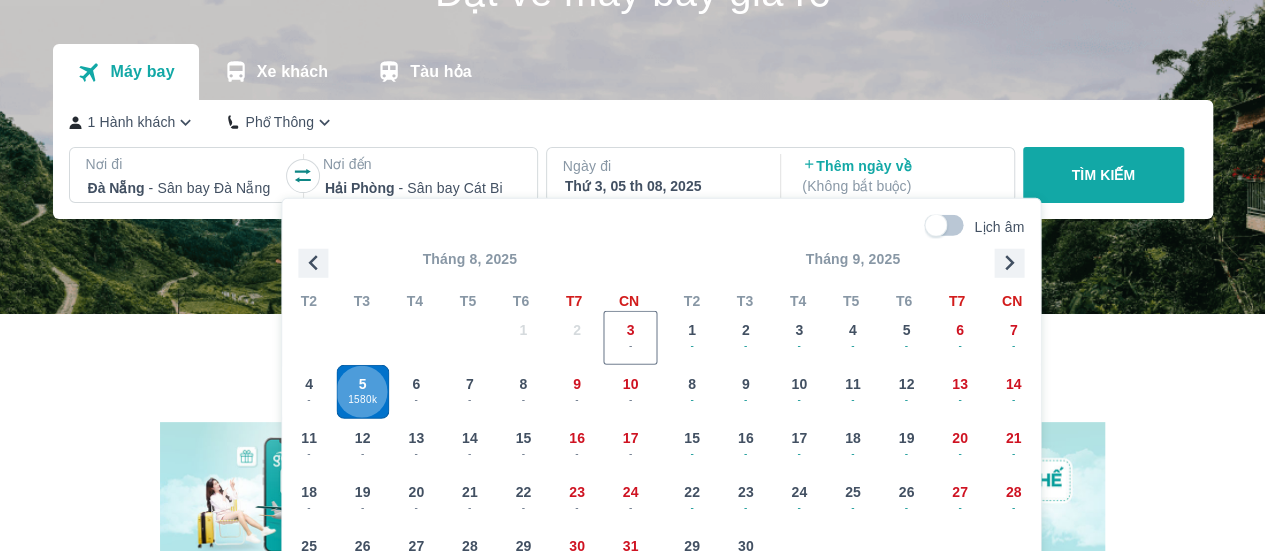click on "1580k" at bounding box center (363, 399) 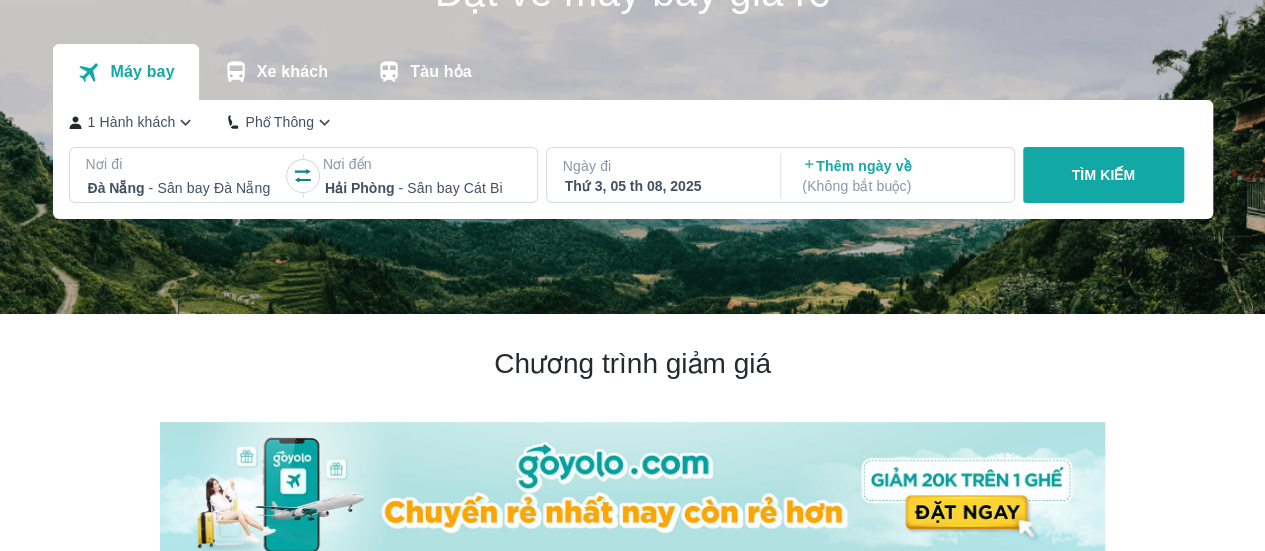 click on "TÌM KIẾM" at bounding box center (1103, 175) 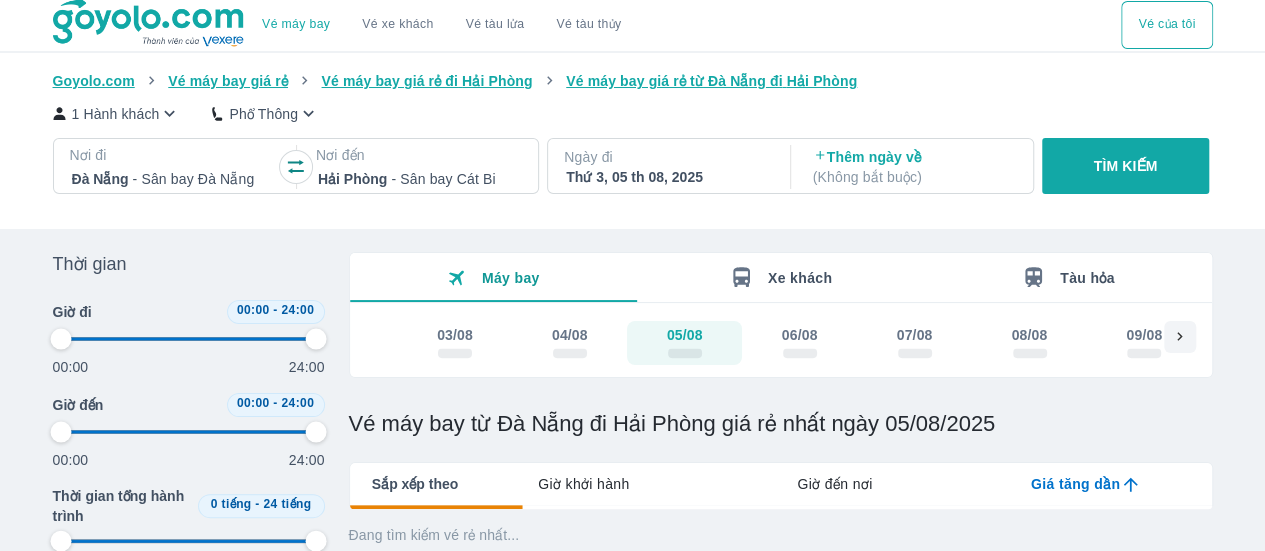 scroll, scrollTop: 0, scrollLeft: 0, axis: both 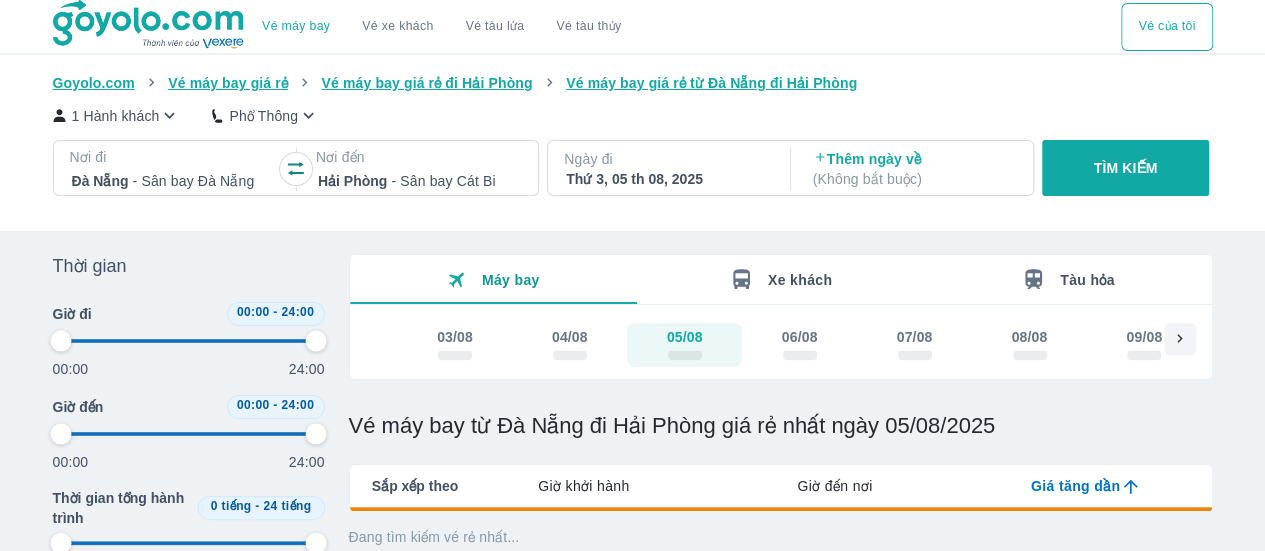 type on "97.9166666666667" 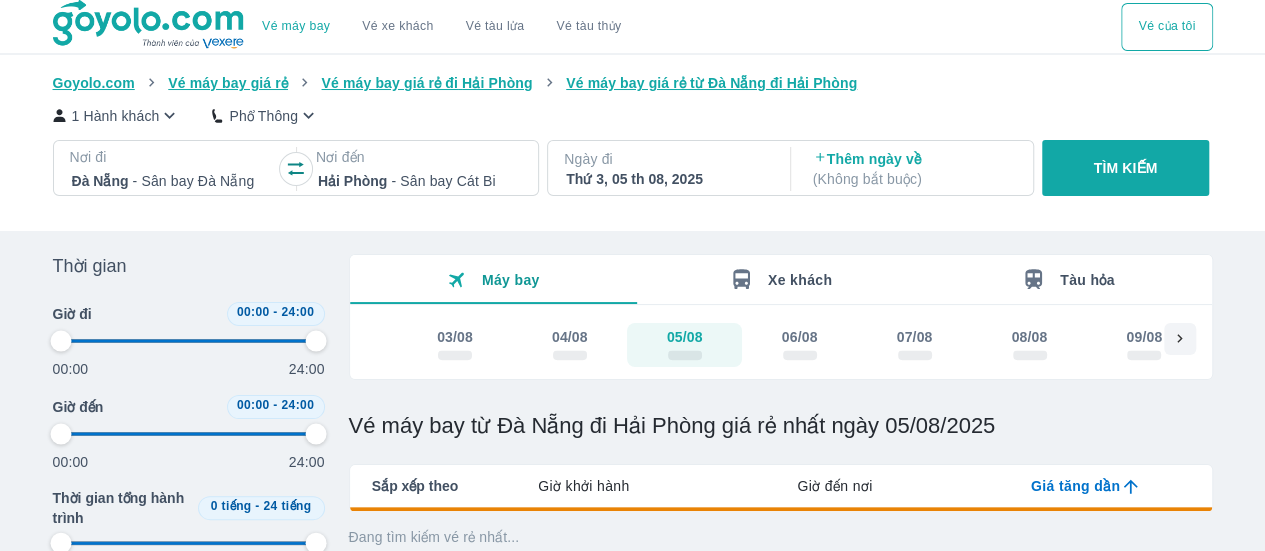 type on "97.9166666666667" 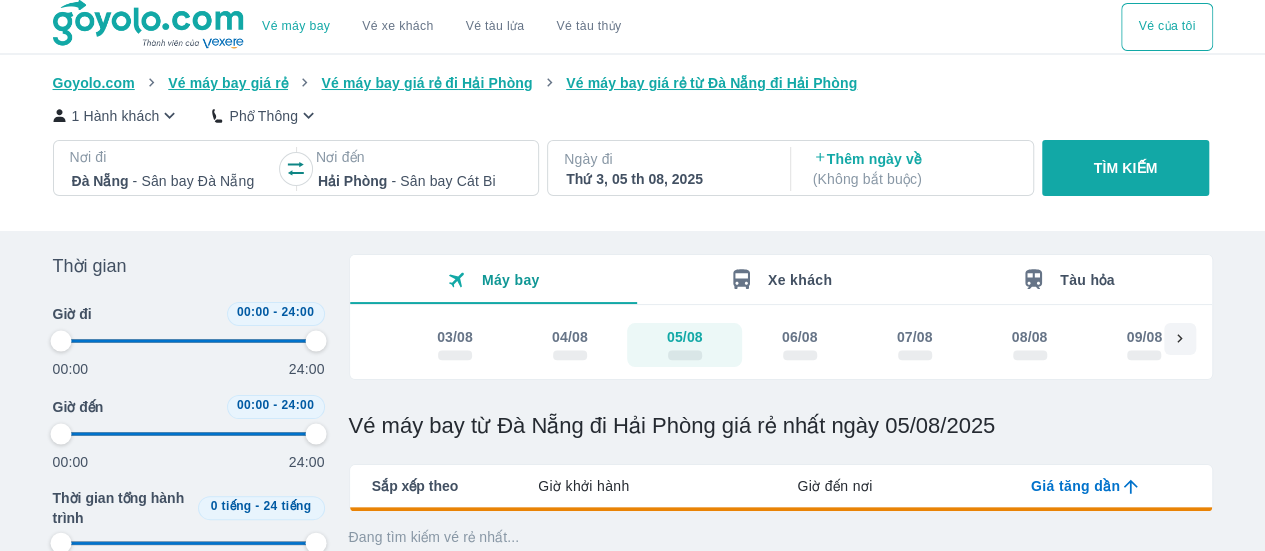 type on "97.9166666666667" 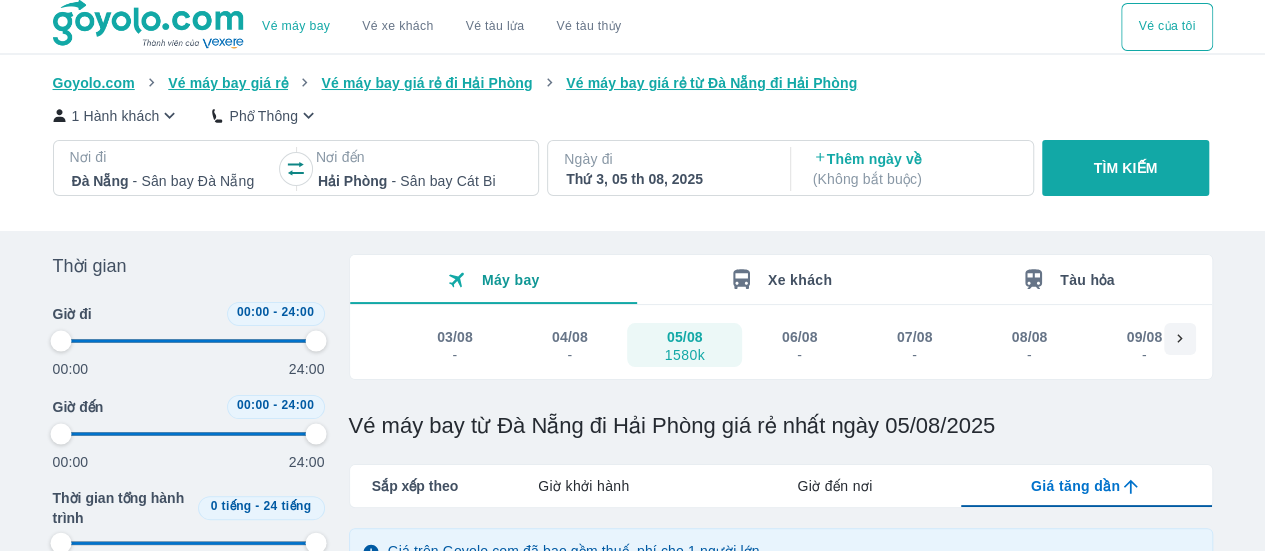 type on "97.9166666666667" 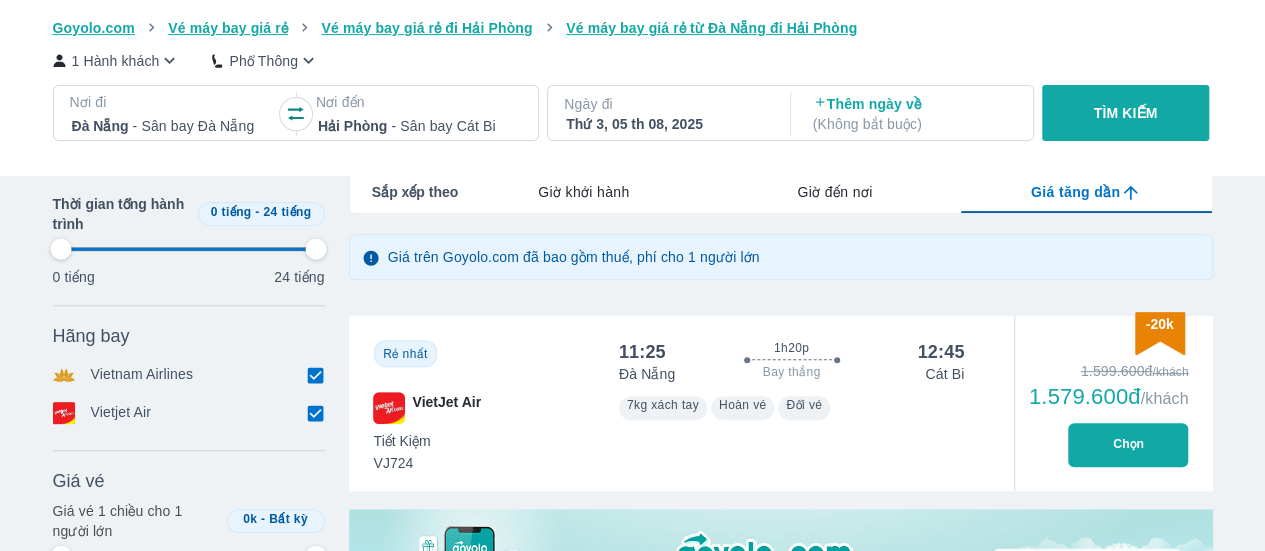 type on "97.9166666666667" 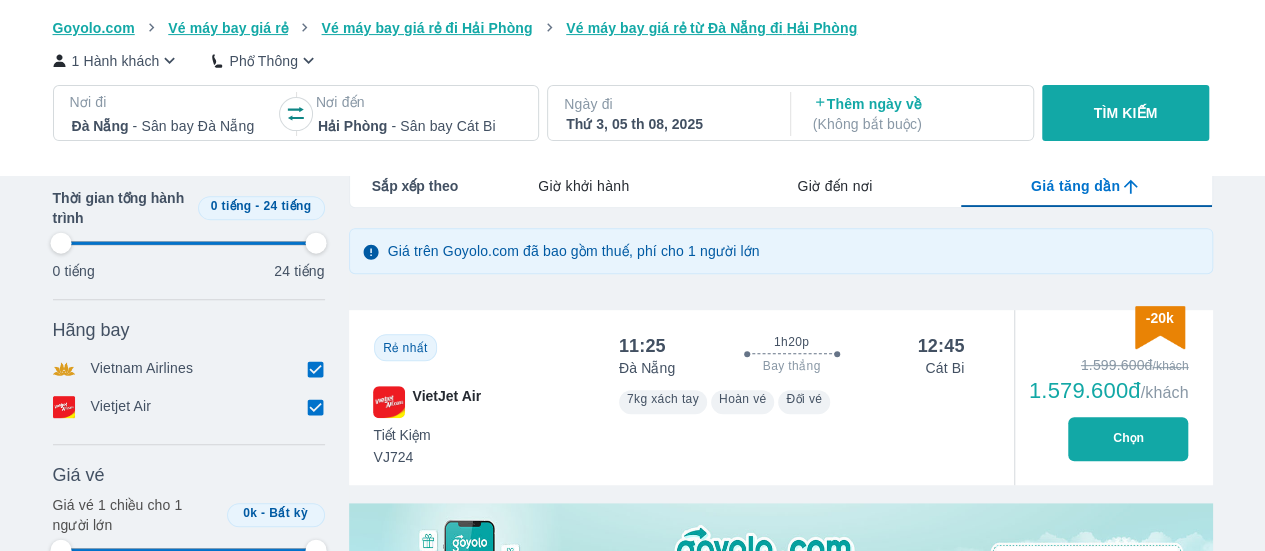 type on "97.9166666666667" 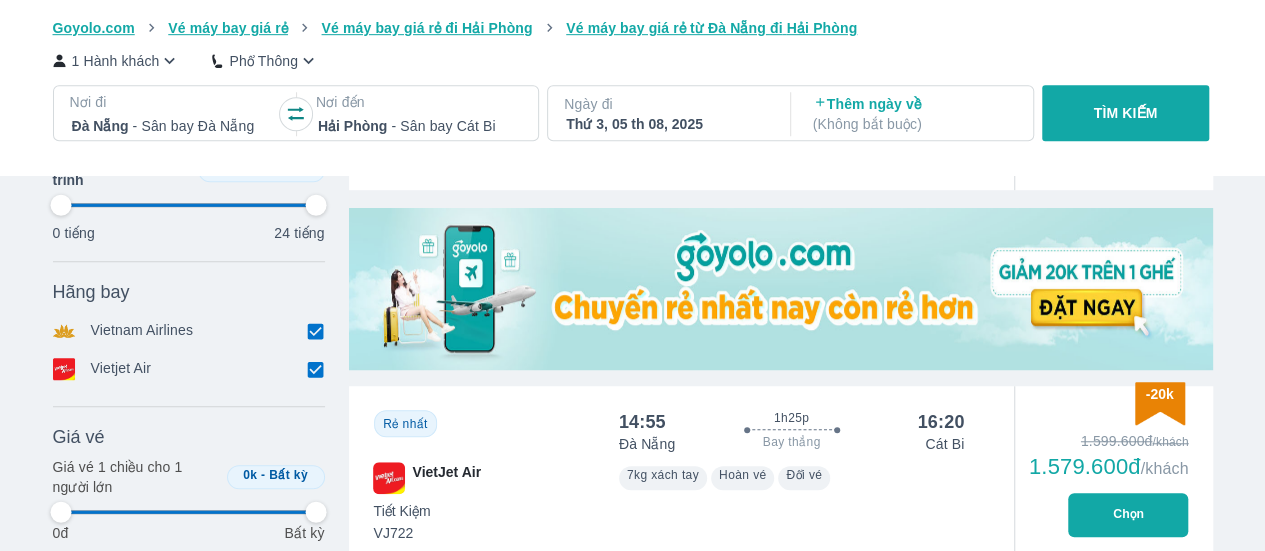 type on "97.9166666666667" 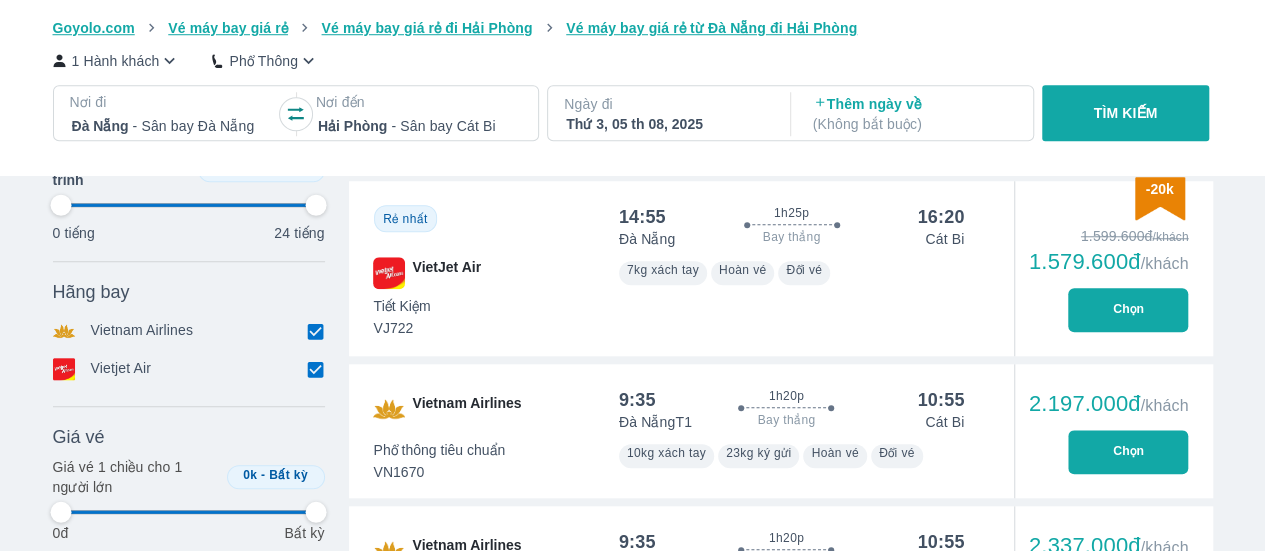 type on "97.9166666666667" 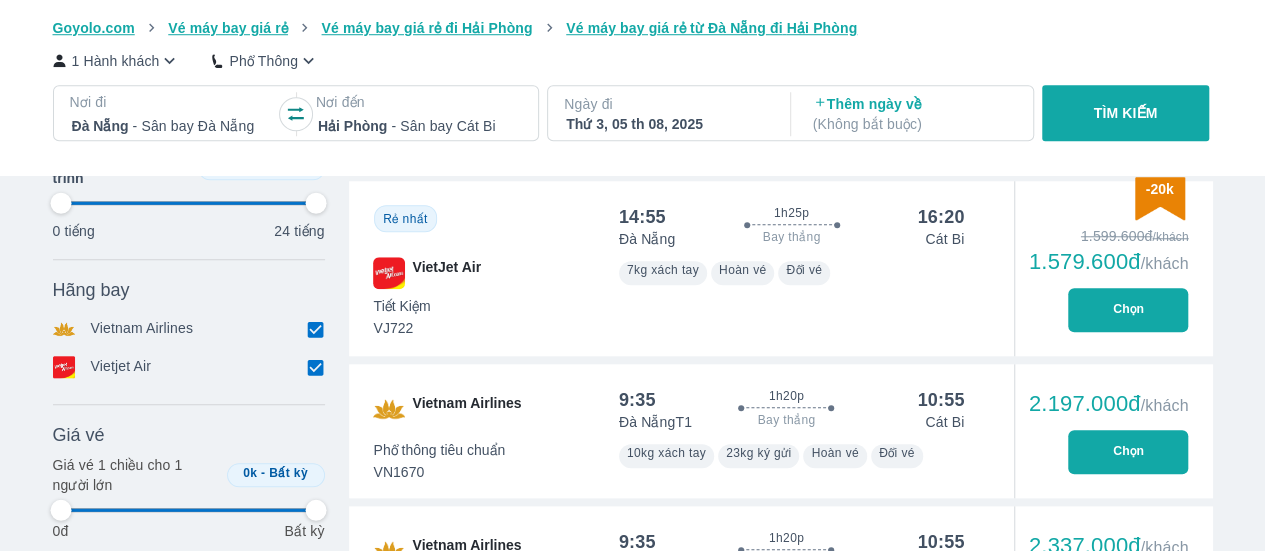scroll, scrollTop: 700, scrollLeft: 0, axis: vertical 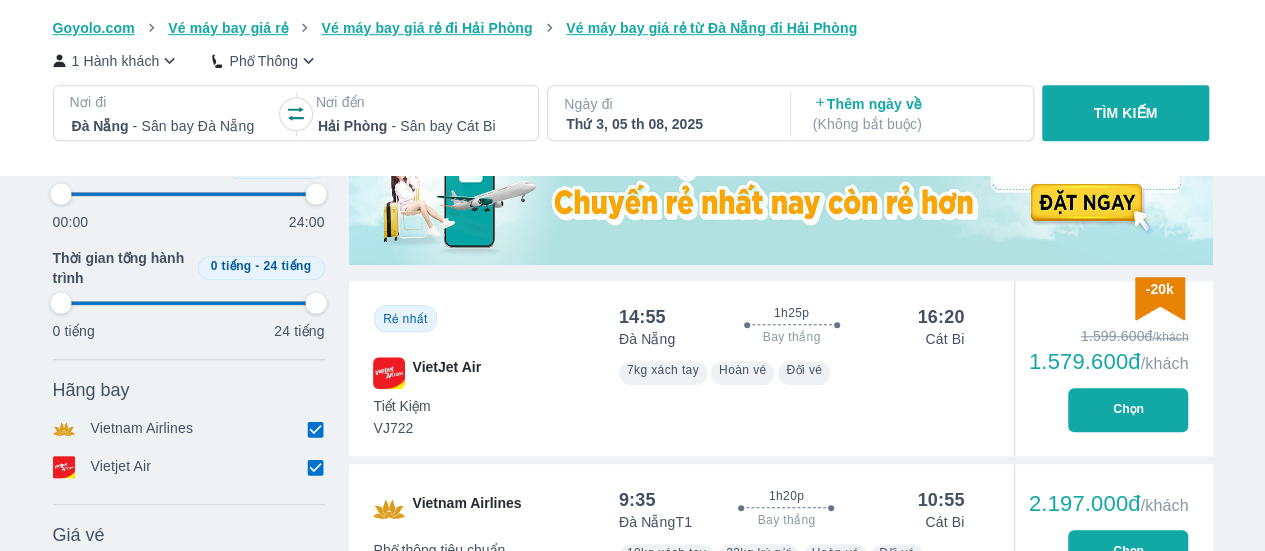 type on "97.9166666666667" 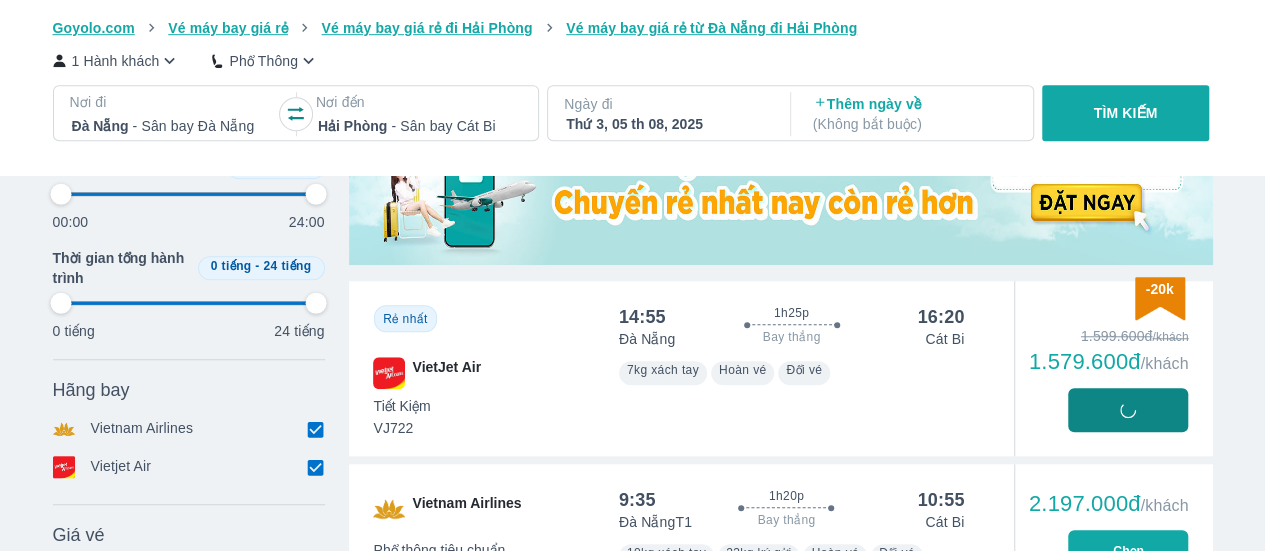 type on "97.9166666666667" 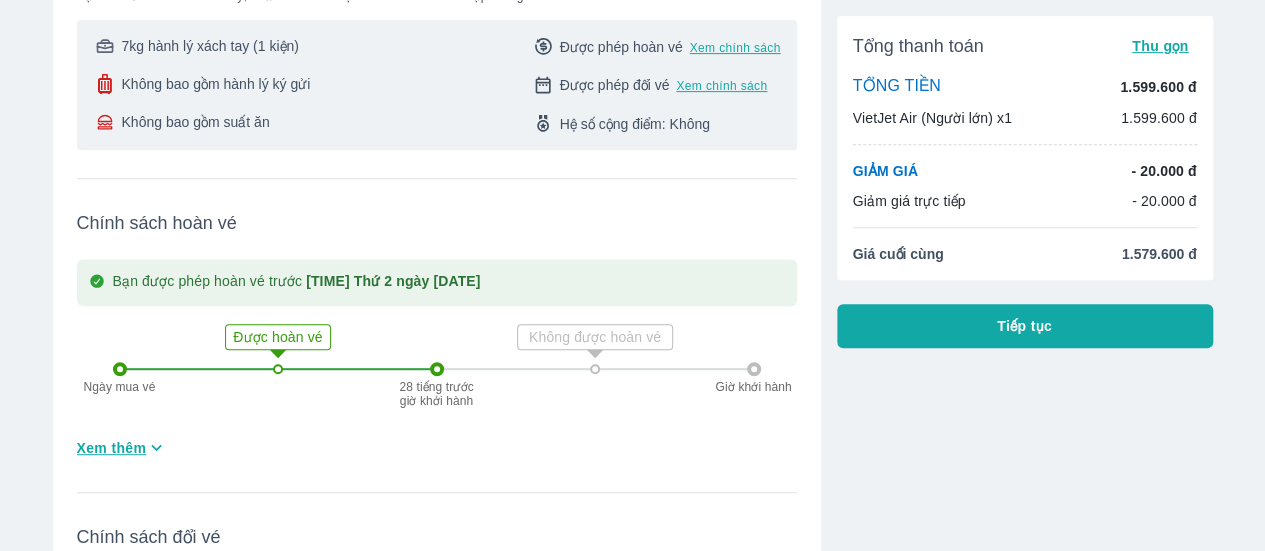 scroll, scrollTop: 500, scrollLeft: 0, axis: vertical 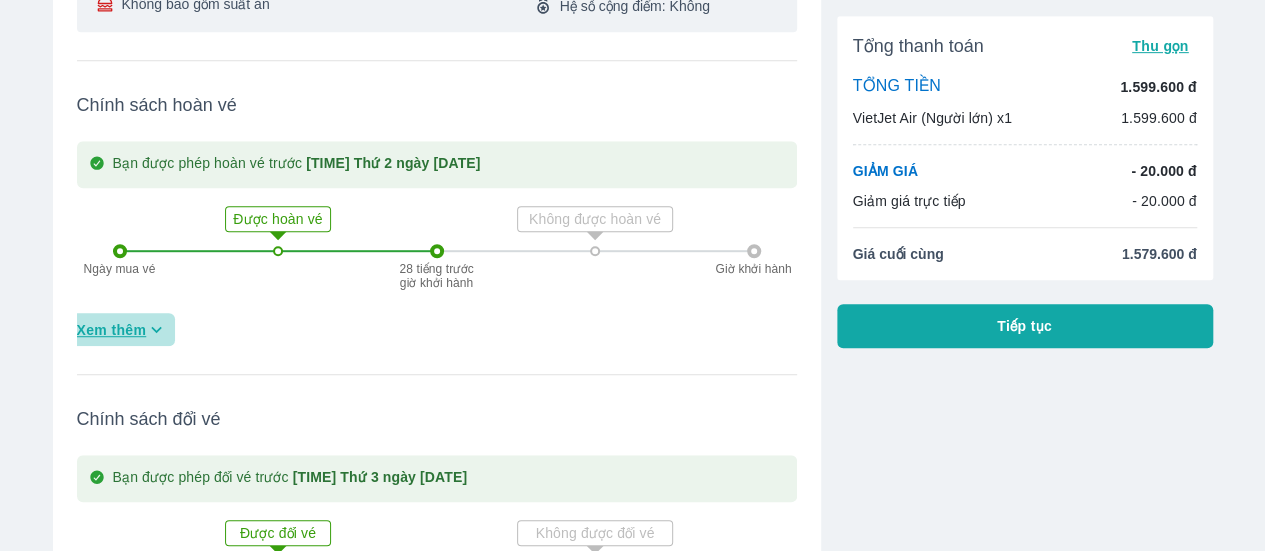 click on "Xem thêm" at bounding box center [112, 330] 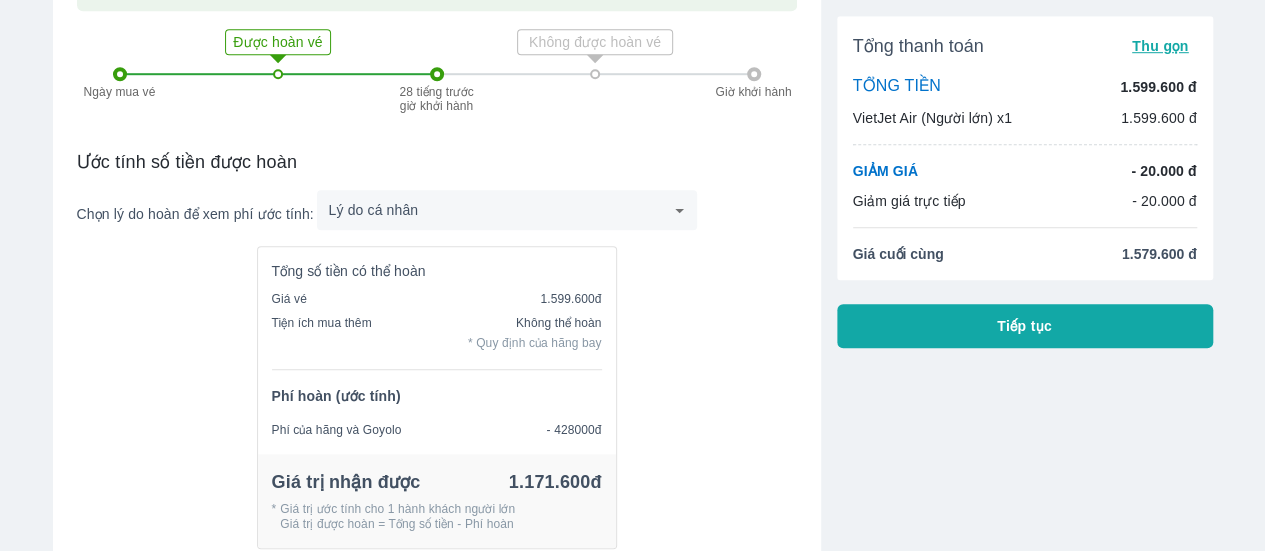 scroll, scrollTop: 800, scrollLeft: 0, axis: vertical 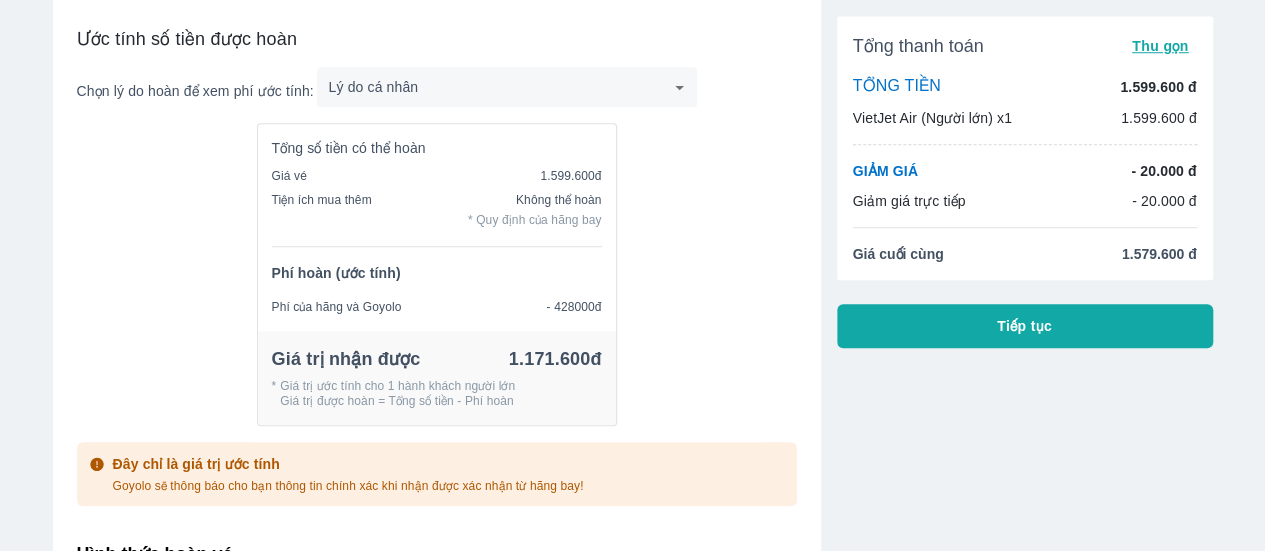 click on "Vé máy bay VietJet Air từ Đà Nẵng đi Hải Phòng giá rẻ nhất ngày 3 tháng 8  Vé máy bay Vé xe khách Vé tàu lửa Vé tàu thủy Vé của tôi Goyolo.com Vé máy bay Vé máy bay VietJet Air Đà Nẵng đi Hải Phòng  ngày 05/08 Thứ 3, 5 Thg 08 2025 | Phổ thông Thu gọn VietJet Air 14:55 1h25p Bay thẳng 16:20 Sân bay Đà Nẵng Sân bay Cát Bi Tiết Kiệm Bạn có thể mua thêm hành lý, suất ăn và các tiện ích khác sau khi nhập thông tin hành khách 7kg hành lý xách tay (1 kiện) Không bao gồm hành lý ký gửi Không bao gồm suất ăn Được phép hoàn vé Xem chính sách Được phép đổi vé Xem chính sách Hệ số cộng điểm: Không Chính sách hoàn vé Bạn được phép hoàn vé trước   10:55 Thứ 2 ngày 04/08/2025   Ngày mua vé Được hoàn vé 28 tiếng trước giờ khởi hành Không được hoàn vé Giờ khởi hành Ước tính số tiền được hoàn Lý do cá nhân 10 ​ Giá vé * 1" at bounding box center [632, -525] 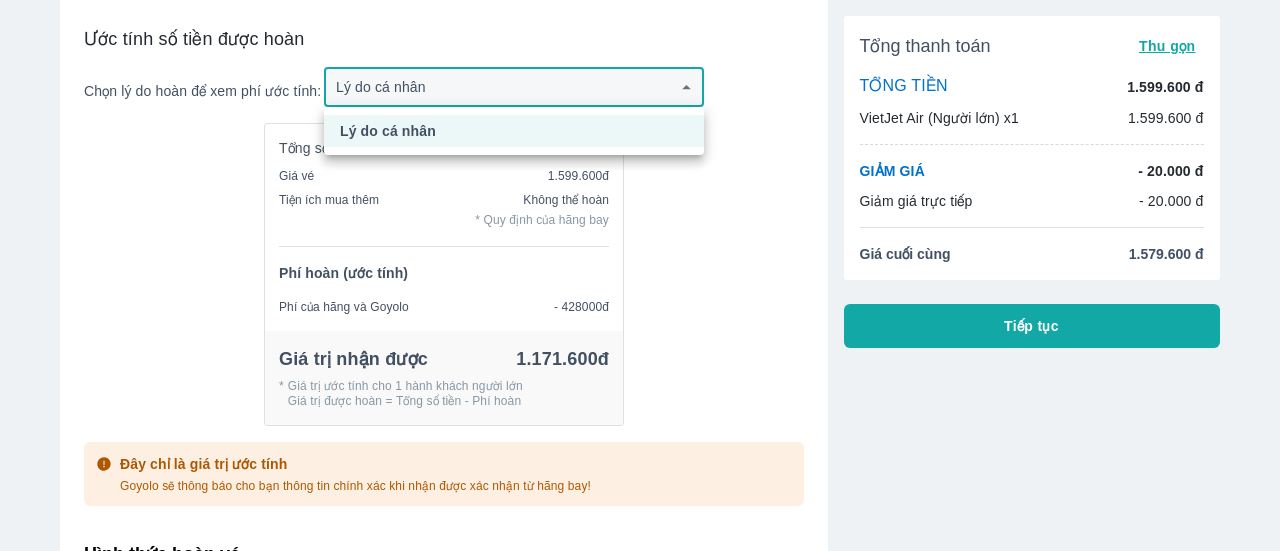 click at bounding box center [640, 275] 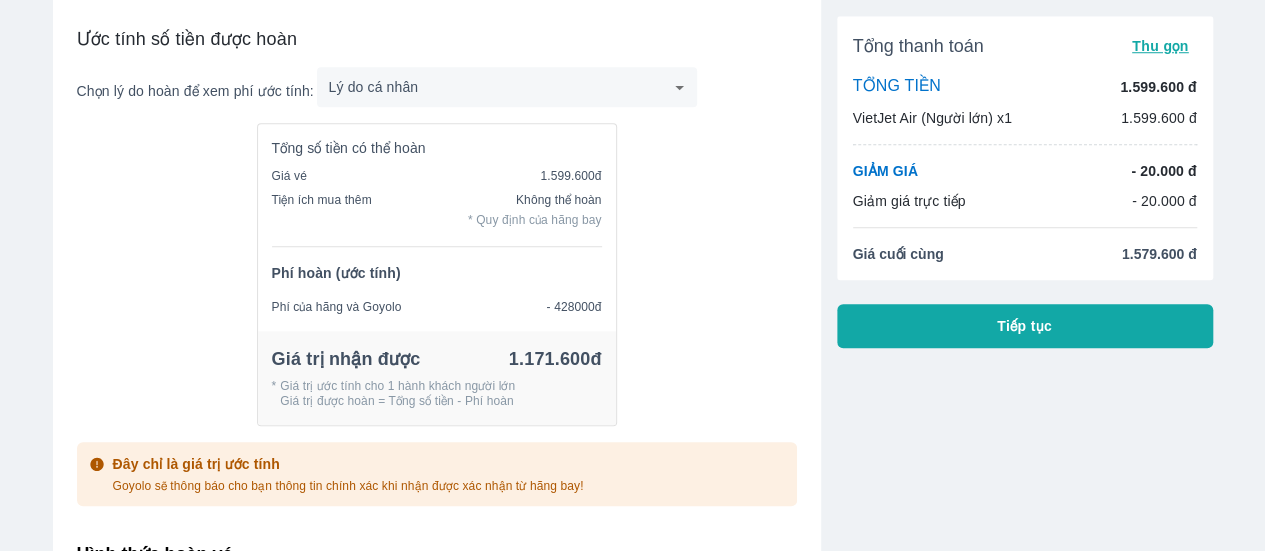click on "Tổng số tiền có thể hoàn Giá vé 1.599.600đ Tiện ích mua thêm Không thể hoàn * Quy định của hãng bay Phí hoàn (ước tính) Phí của hãng và Goyolo - 428000đ Giá trị nhận được 1.171.600đ * Giá trị ước tính cho 1 hành khách người lớn Giá trị được hoàn = Tổng số tiền - Phí hoàn" at bounding box center (437, 282) 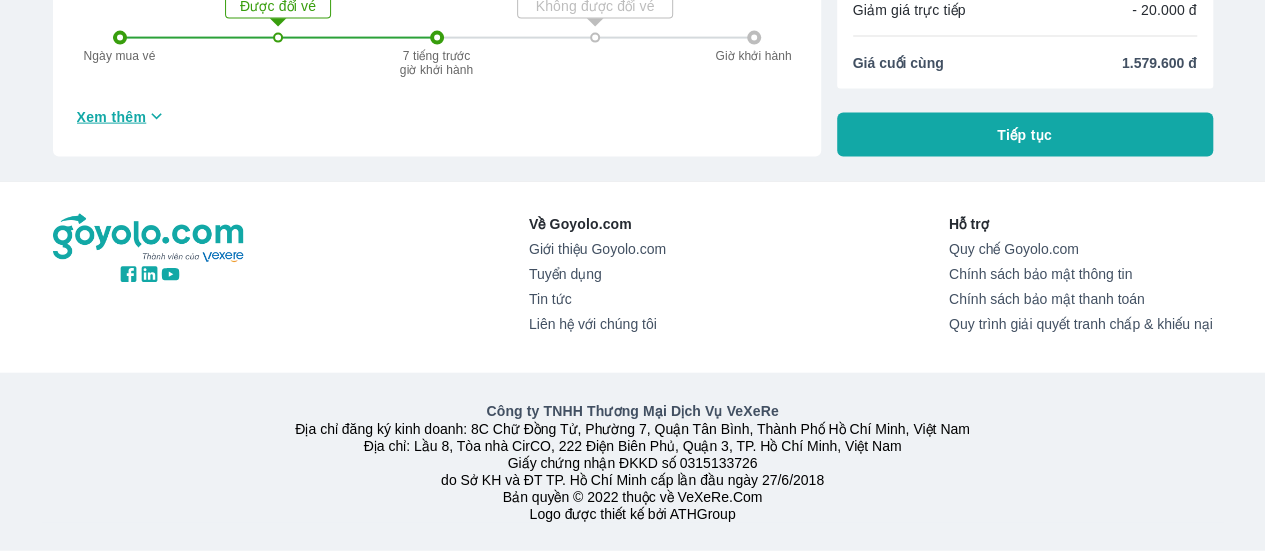 scroll, scrollTop: 2221, scrollLeft: 0, axis: vertical 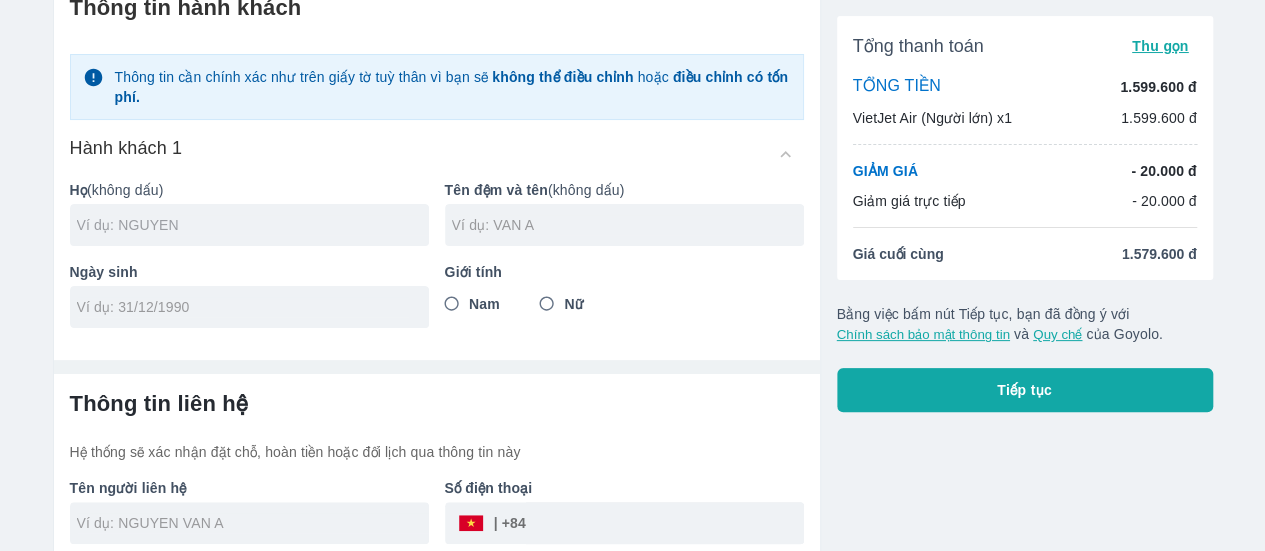 click at bounding box center (253, 225) 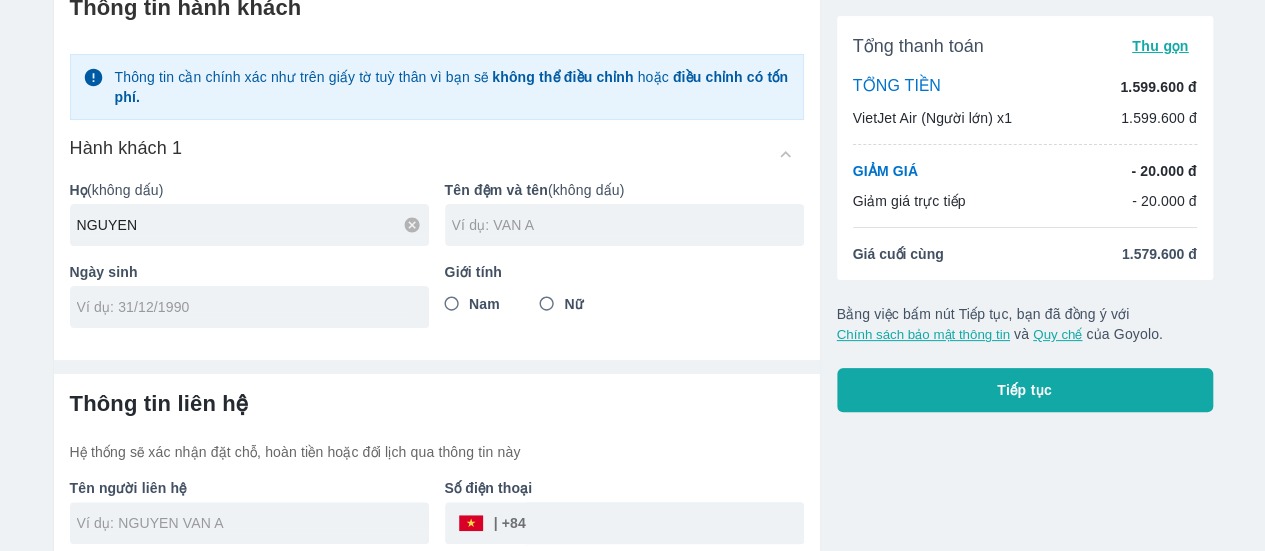 type on "NGUYEN" 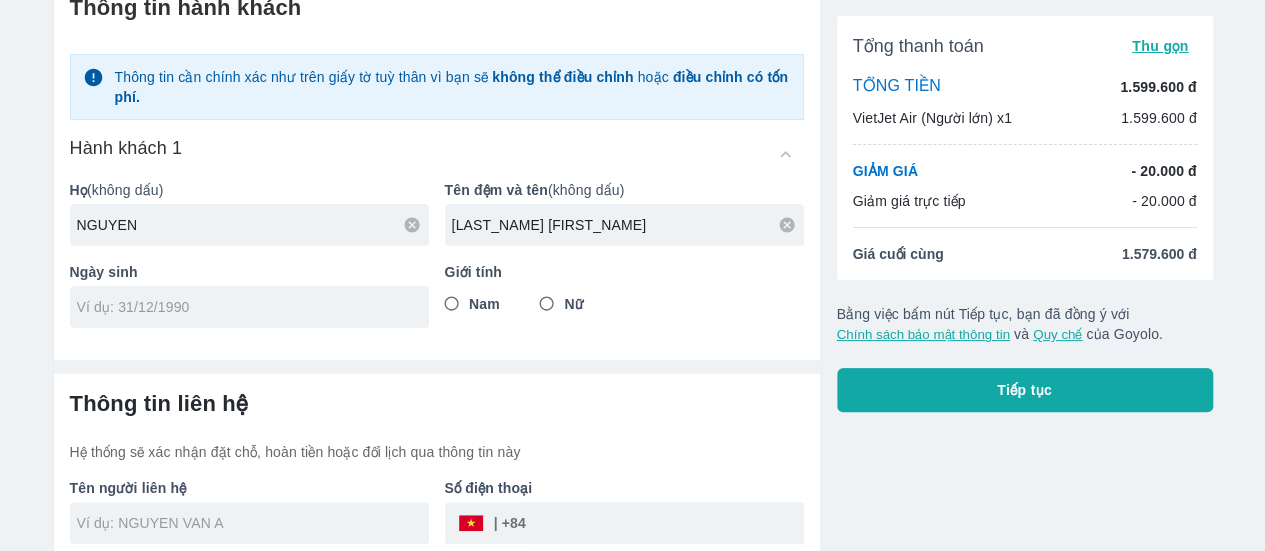 type on "[LAST_NAME] [FIRST_NAME]" 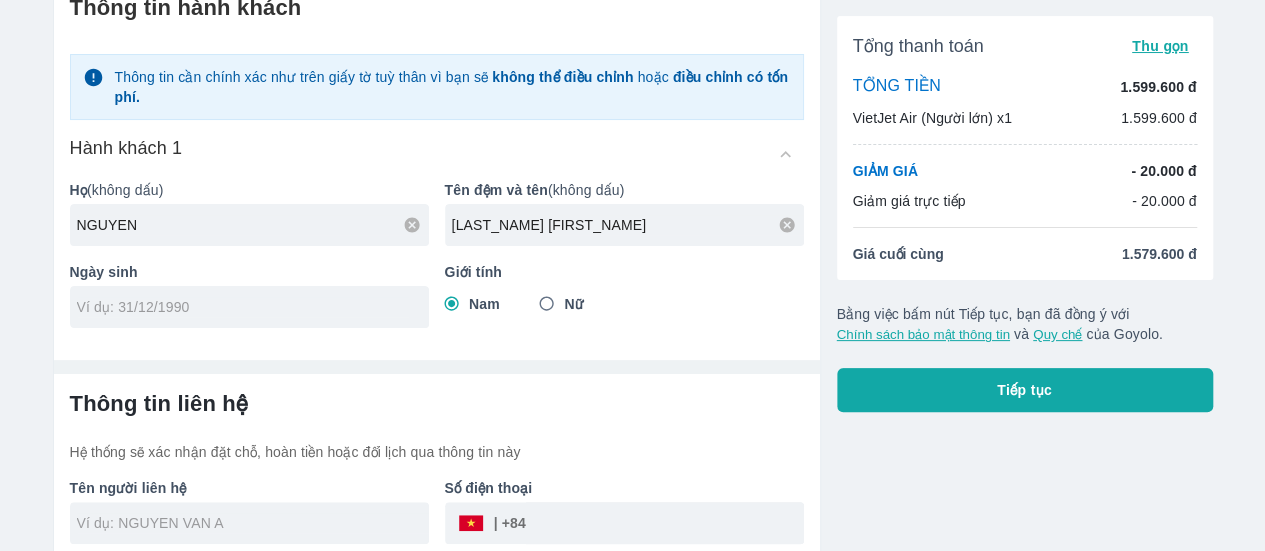click at bounding box center (249, 307) 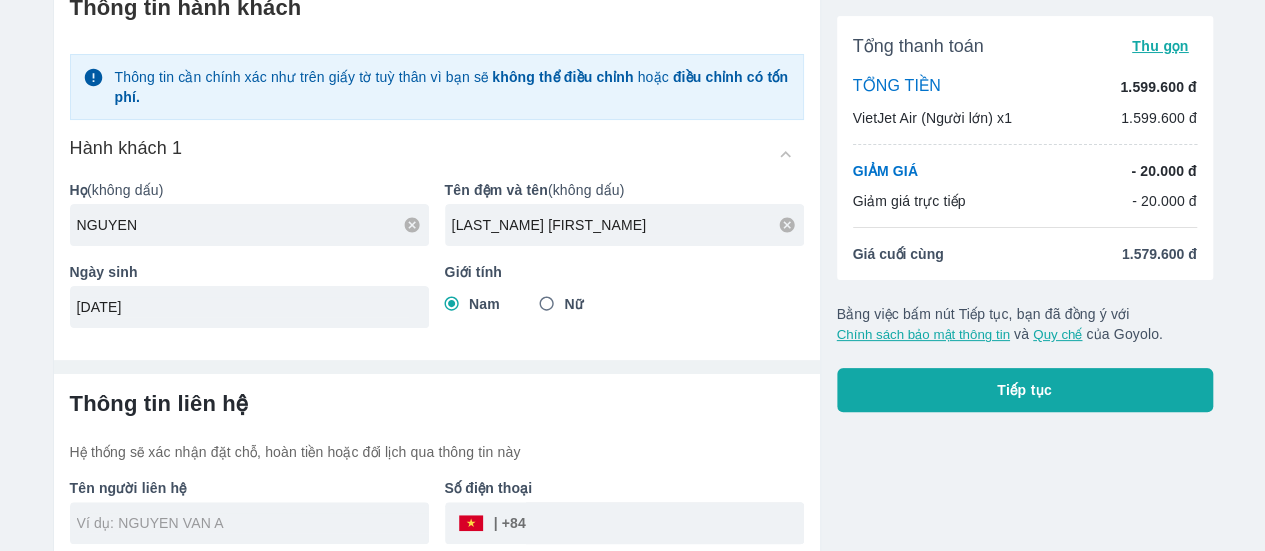 click on "[DATE]" at bounding box center [249, 307] 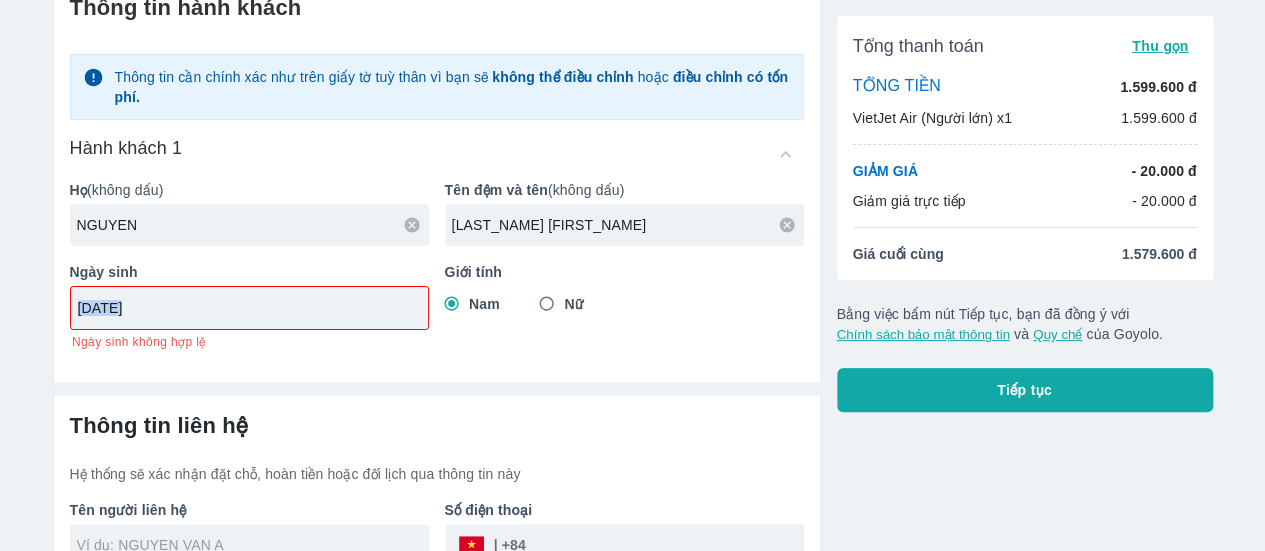 click on "[DATE]" at bounding box center [249, 308] 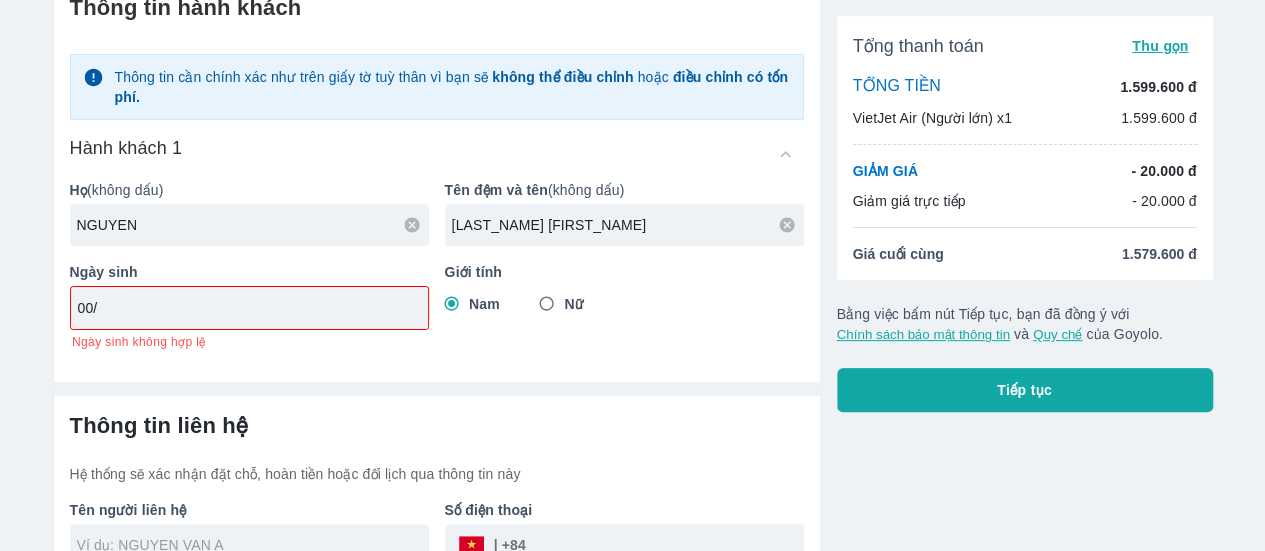 type on "0" 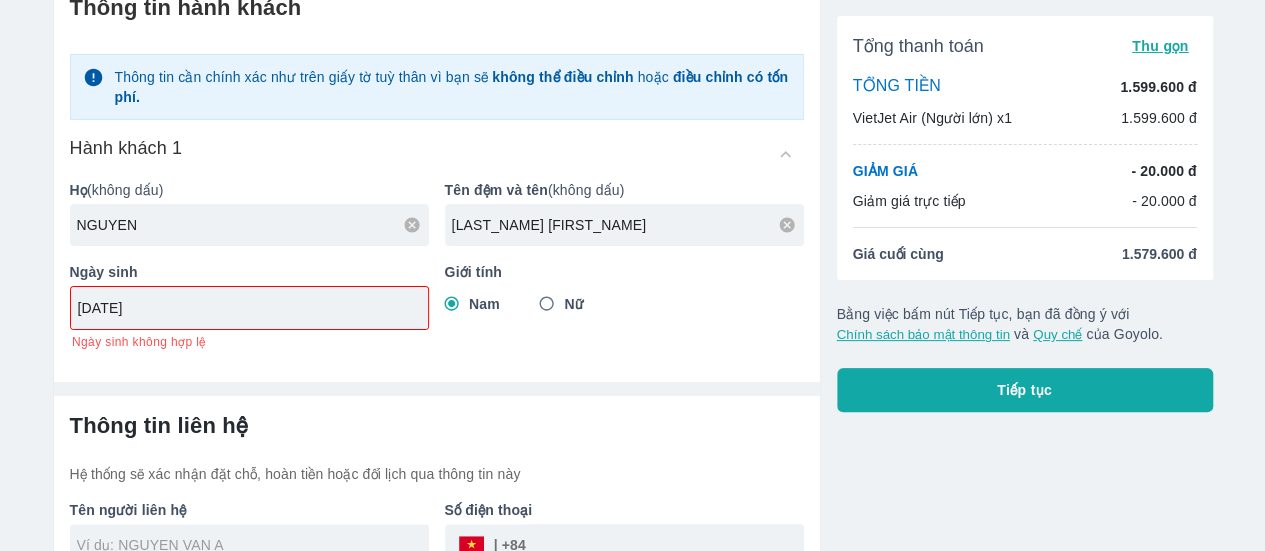type on "[DATE]" 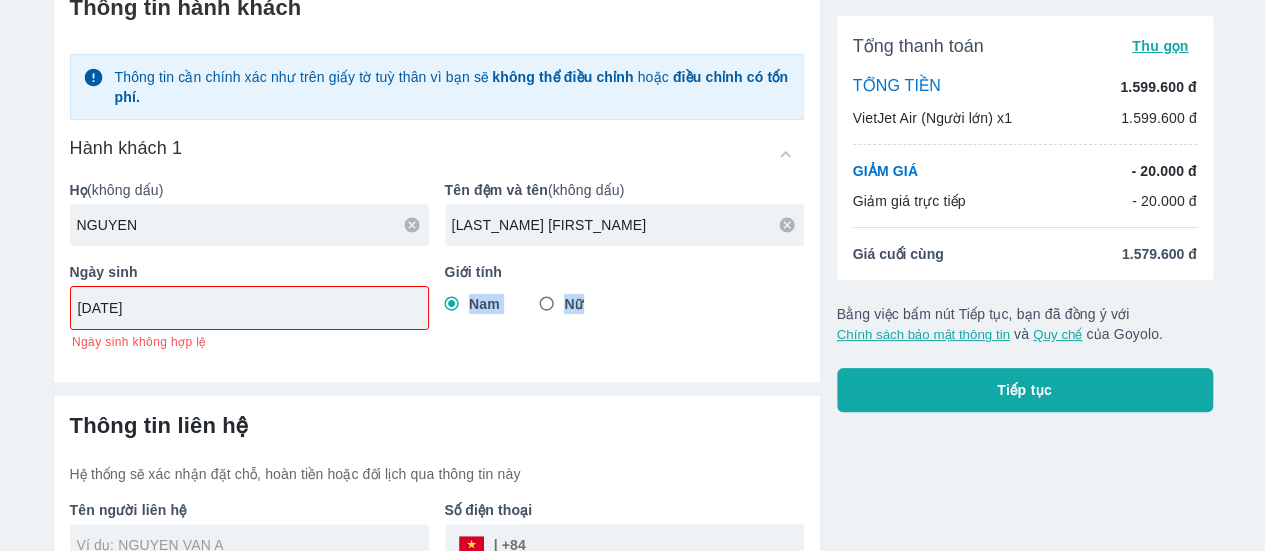 click on "Thông tin hành khách Thông tin cần chính xác như trên giấy tờ tuỳ thân vì bạn sẽ   không thể điều chỉnh   hoặc   điều chỉnh có tốn phí. Hành khách   1 Họ  (không dấu) [LAST_NAME] Tên đệm và tên  (không dấu) [FIRST_NAME] [LAST_NAME] Ngày sinh [DATE] Ngày sinh không hợp lệ Giới tính Nam Nữ Thông tin liên hệ Hệ thống sẽ xác nhận đặt chỗ, hoàn tiền hoặc đổi lịch qua thông tin này Tên người liên hệ Số điện thoại ​ Email nhận vé điện tử" at bounding box center (437, 321) 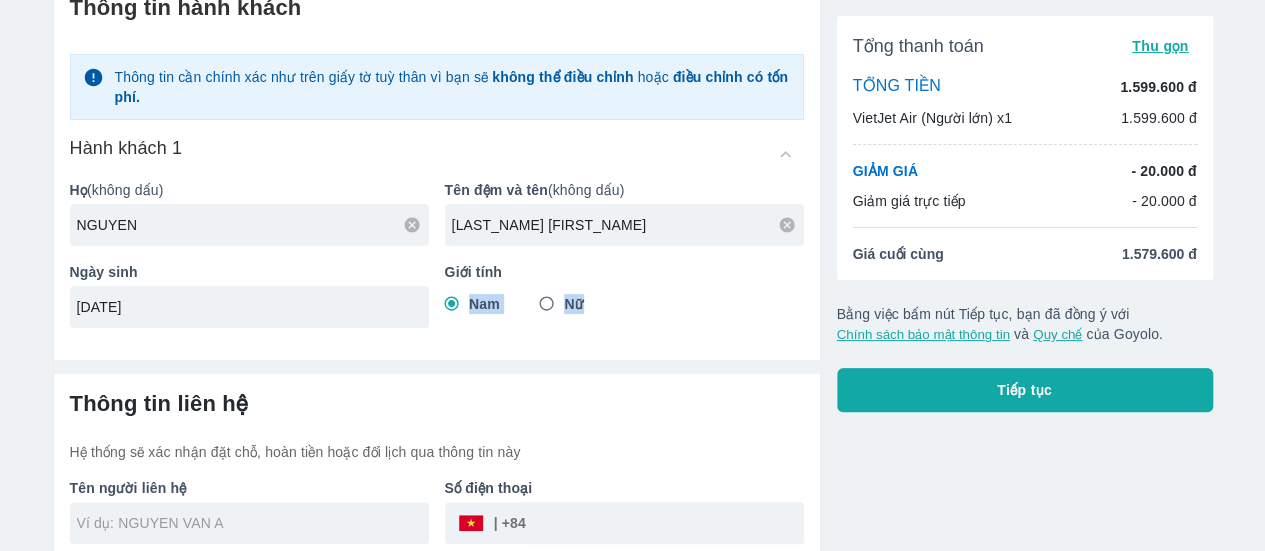 type on "NGUYEN" 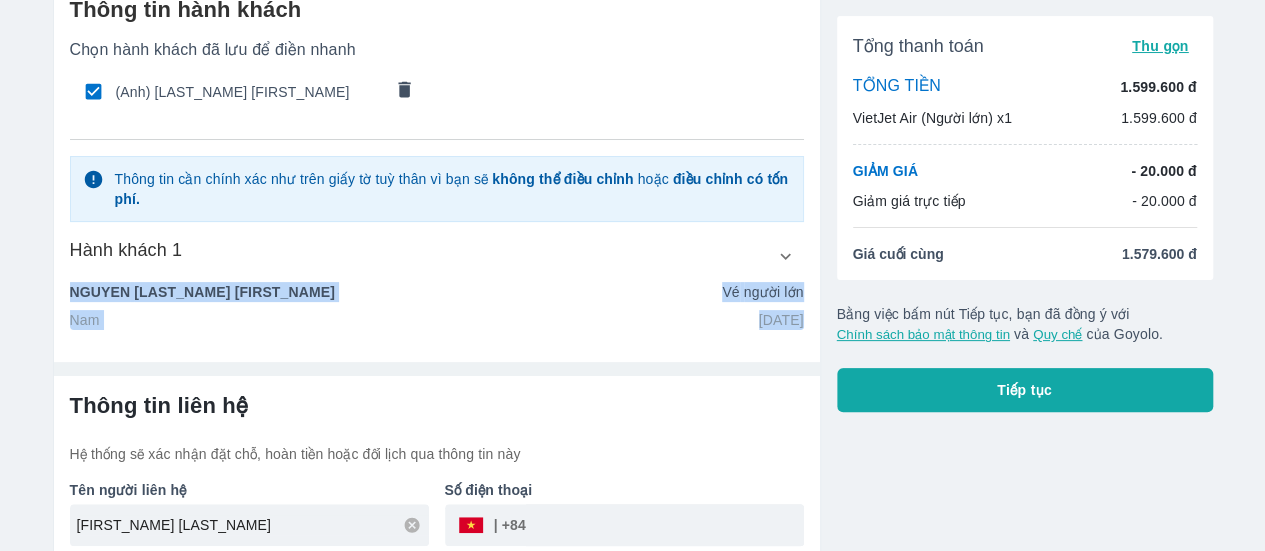 scroll, scrollTop: 0, scrollLeft: 0, axis: both 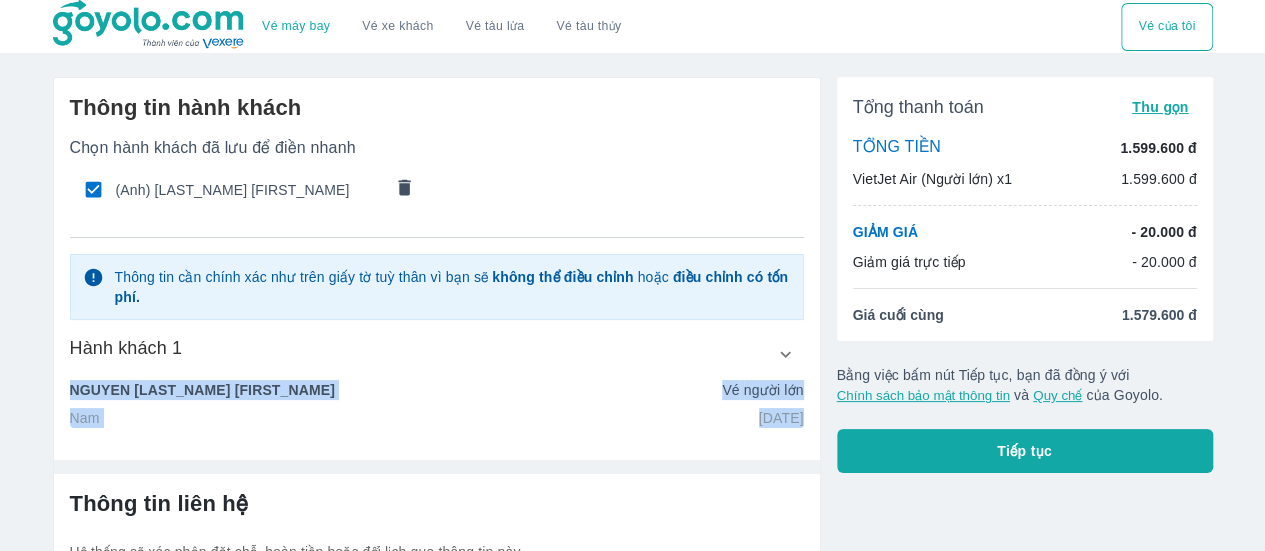 click 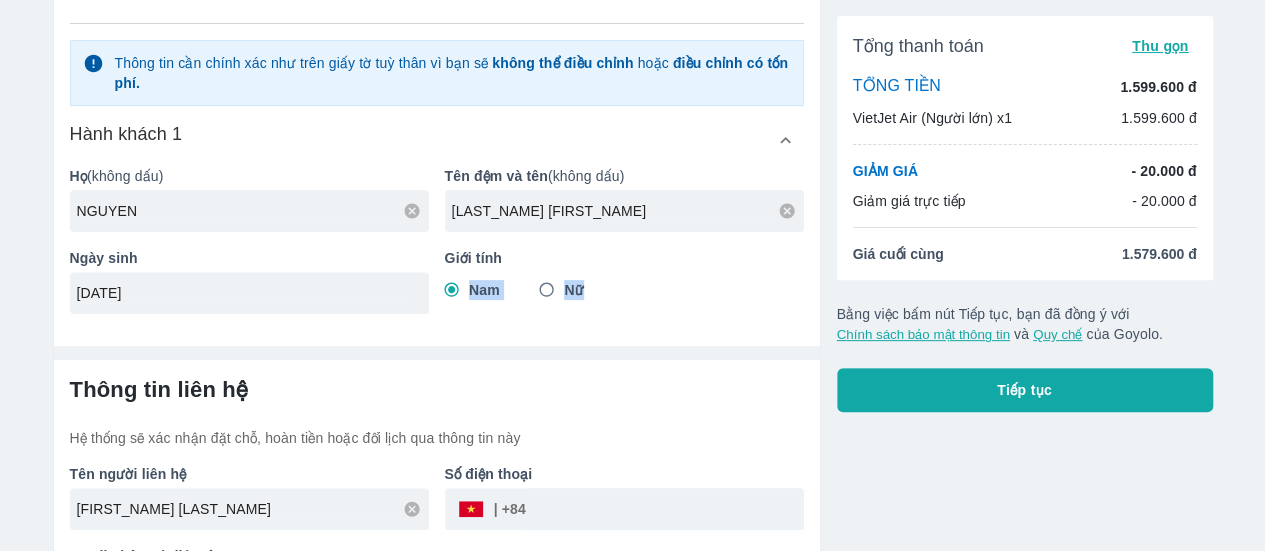 scroll, scrollTop: 290, scrollLeft: 0, axis: vertical 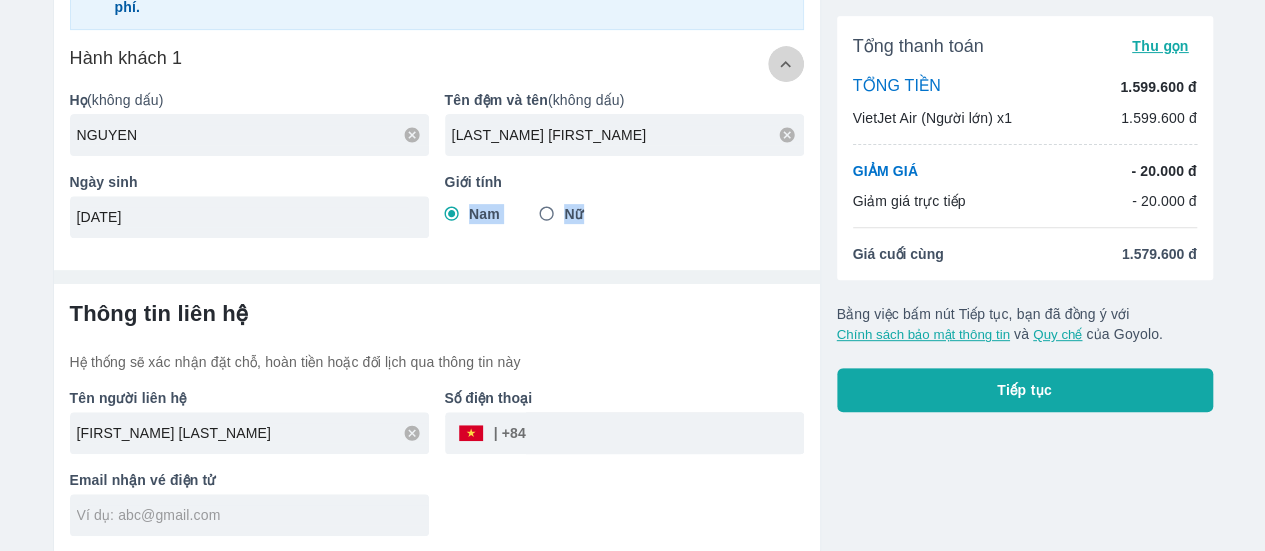 click 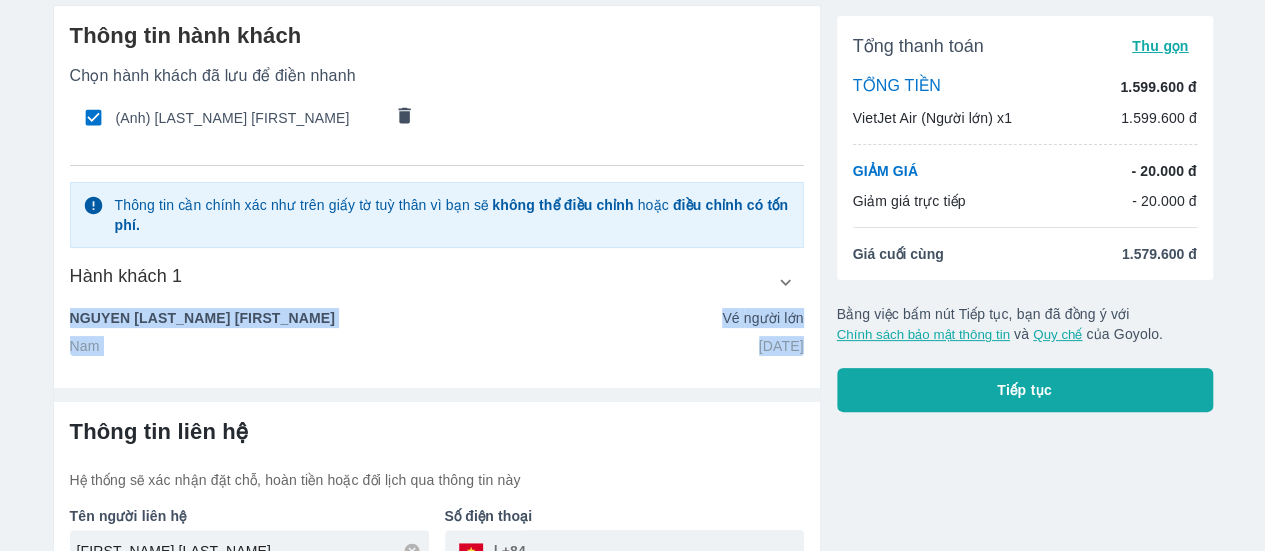 scroll, scrollTop: 0, scrollLeft: 0, axis: both 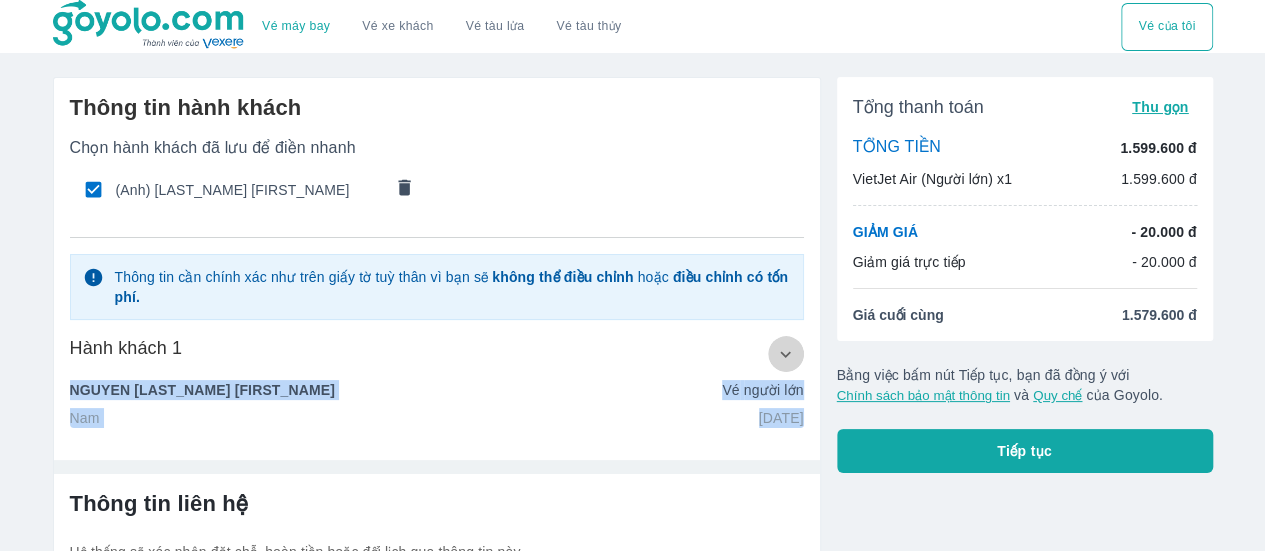 click 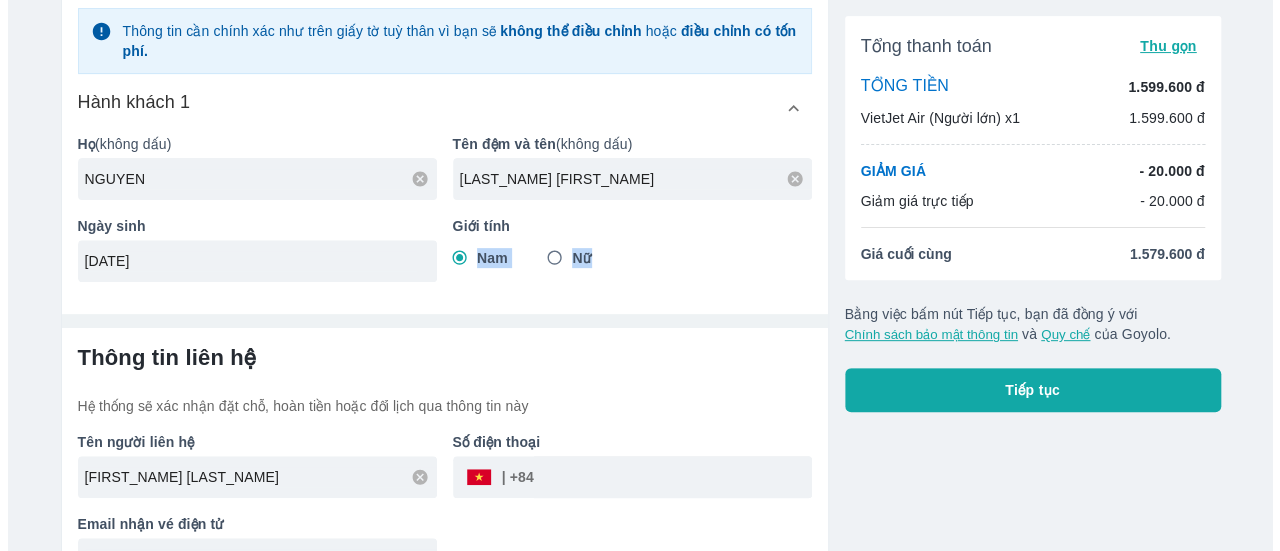 scroll, scrollTop: 290, scrollLeft: 0, axis: vertical 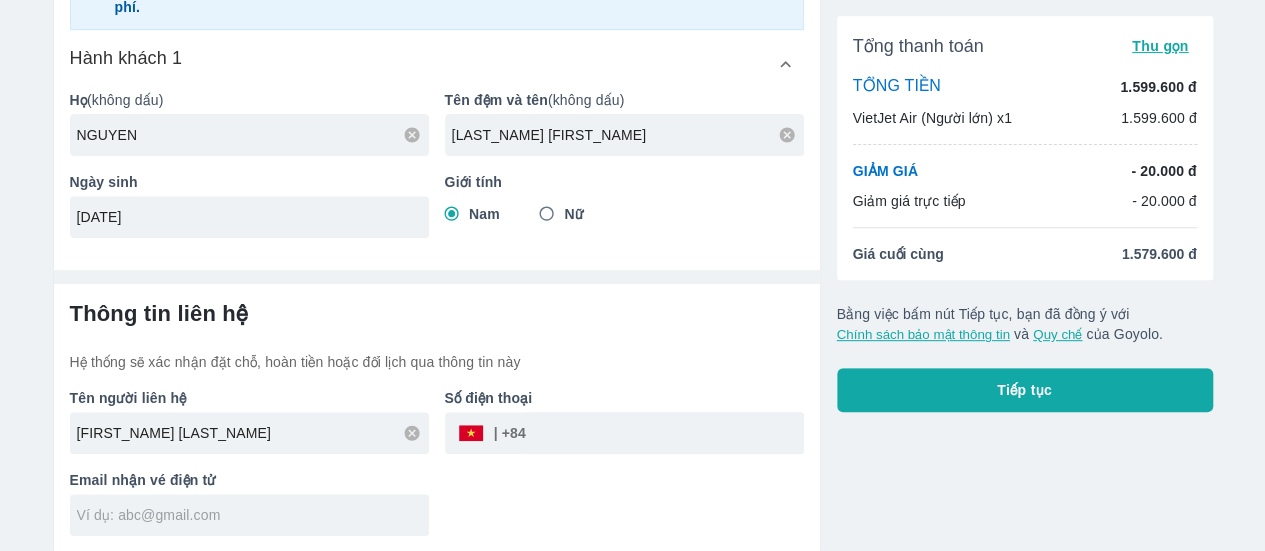 click at bounding box center [253, 515] 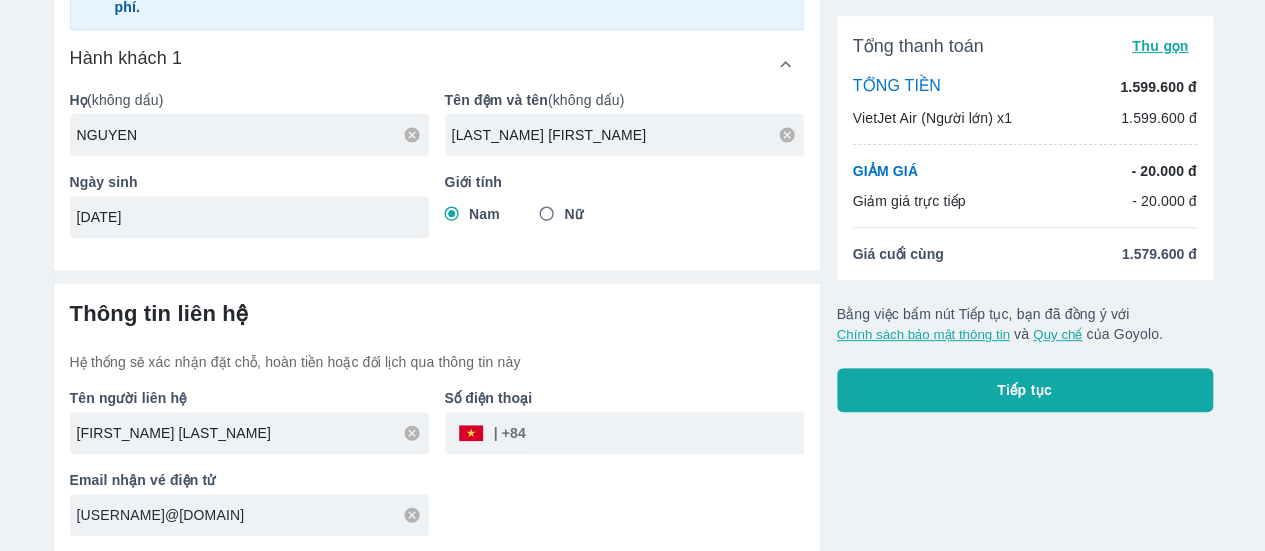 click on "[USERNAME]@[DOMAIN]" at bounding box center (253, 515) 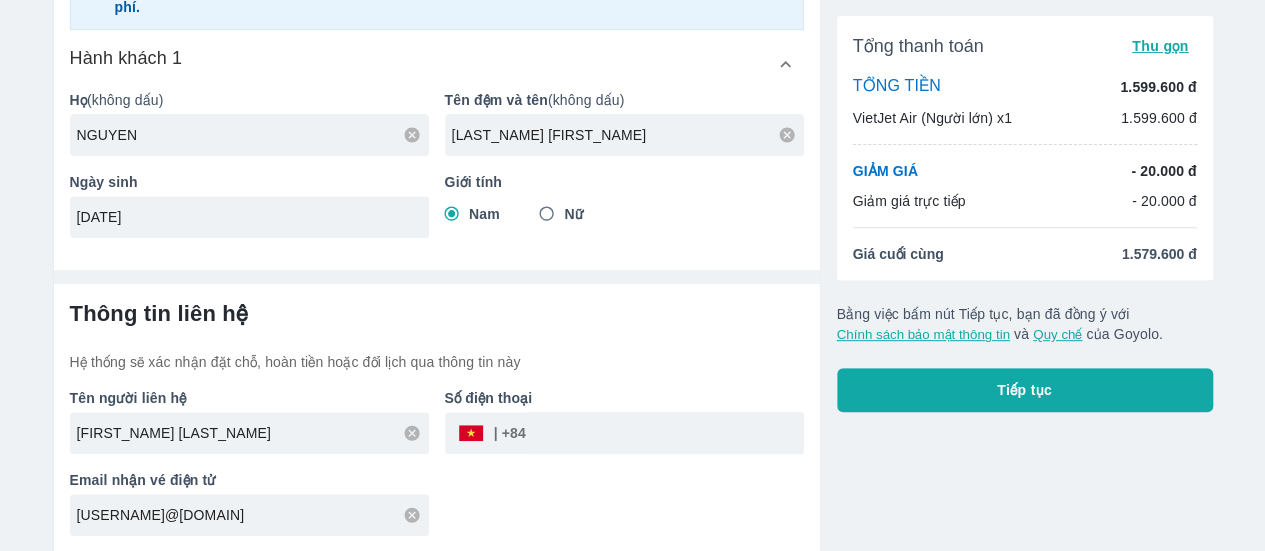 type on "[USERNAME]@[DOMAIN]" 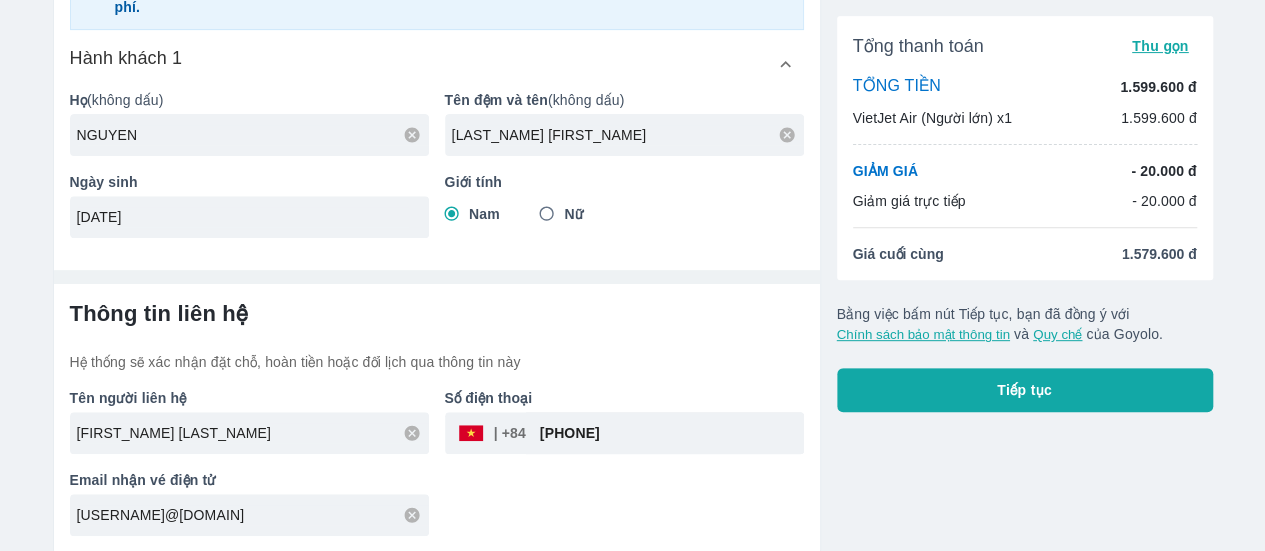 type on "[PHONE]" 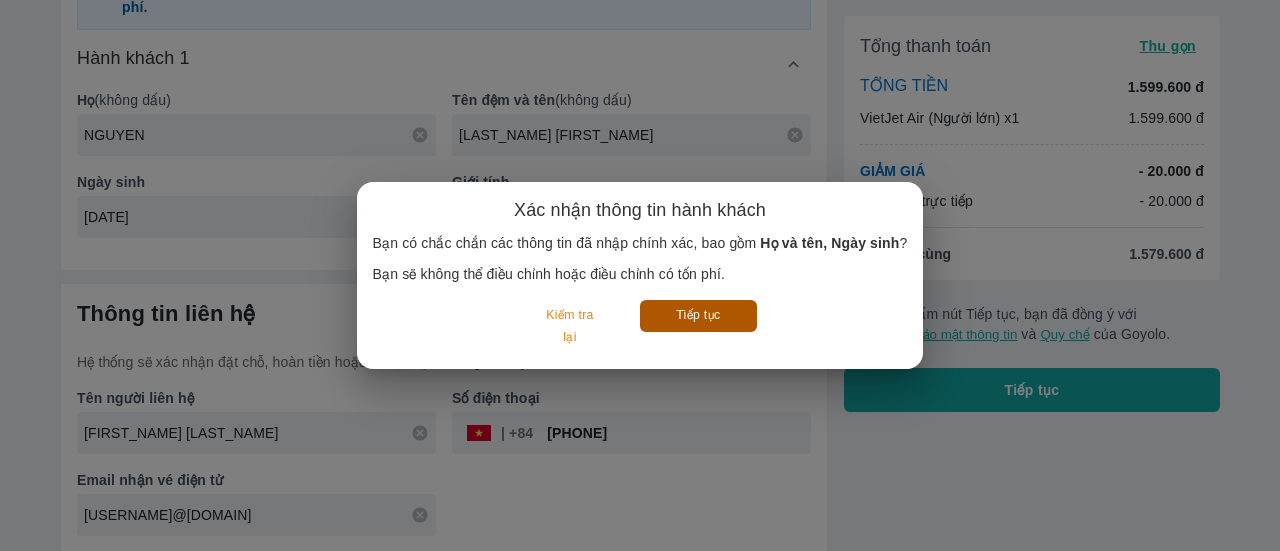 click on "Tiếp tục" at bounding box center (698, 315) 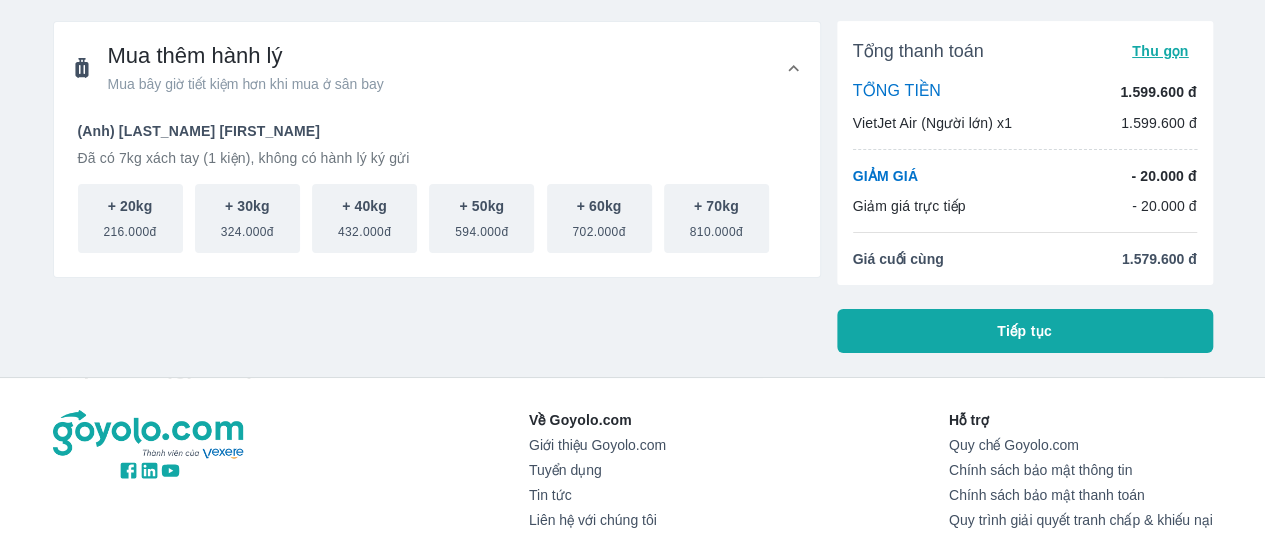 scroll, scrollTop: 0, scrollLeft: 0, axis: both 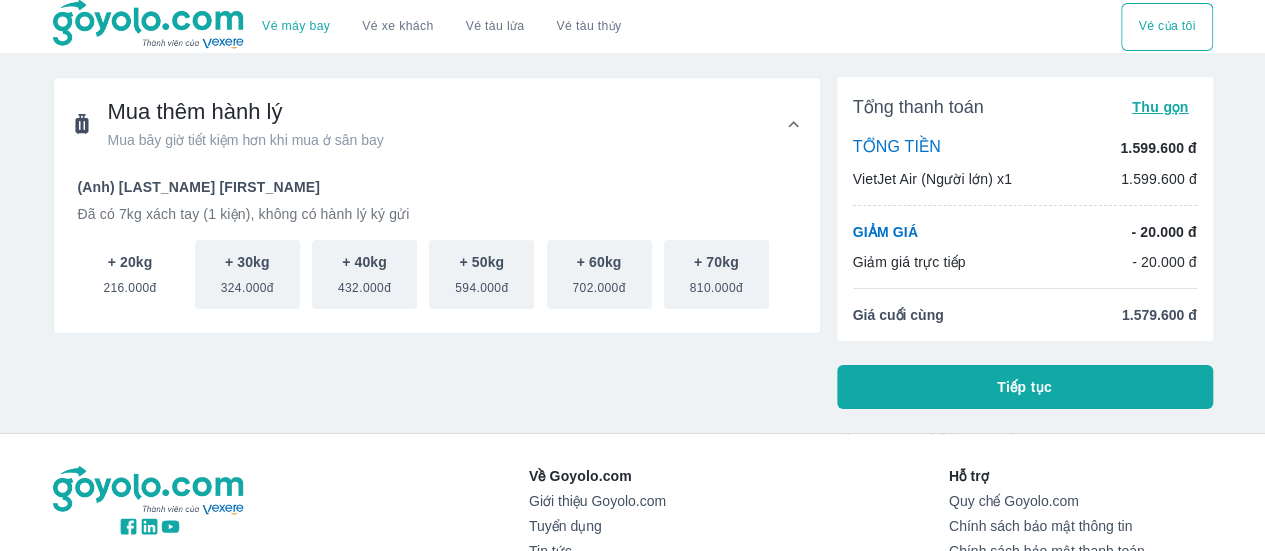 click on "216.000đ" at bounding box center (129, 284) 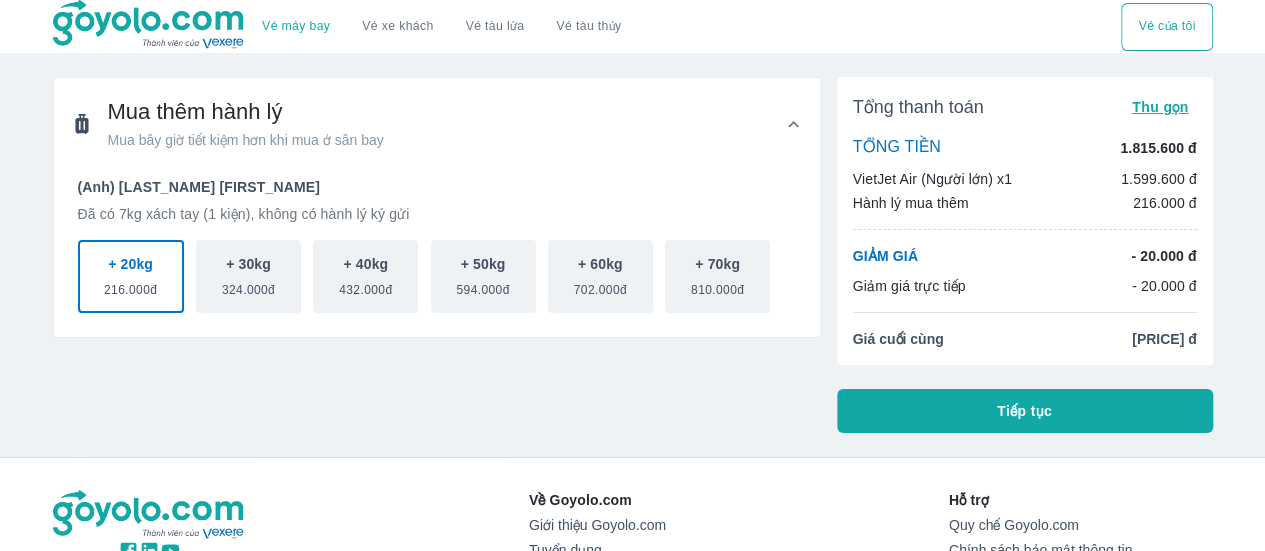 scroll, scrollTop: 0, scrollLeft: 0, axis: both 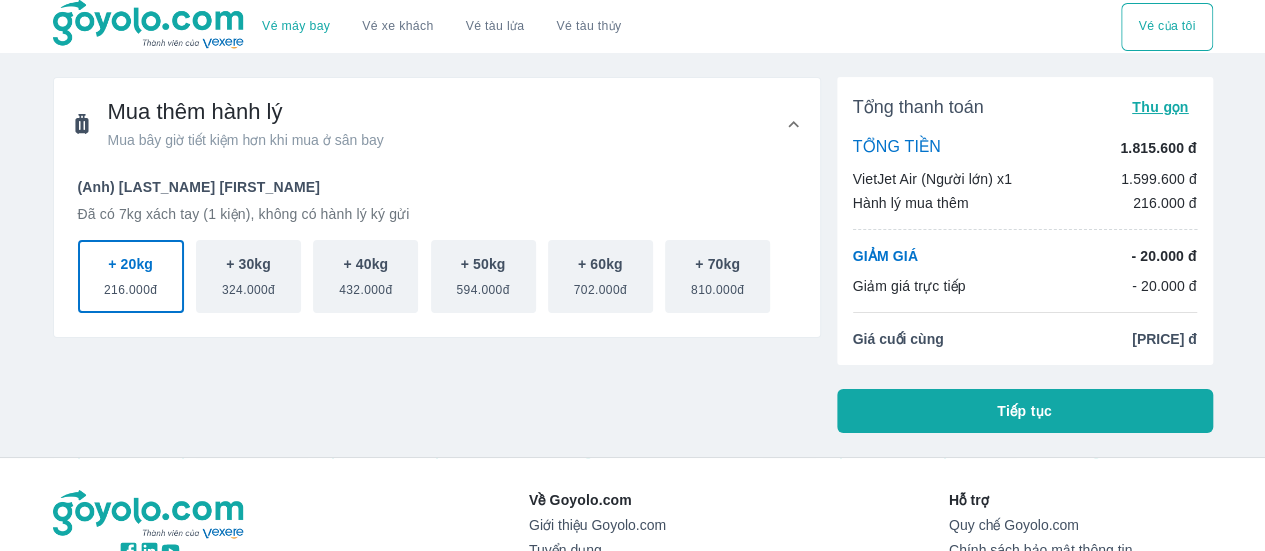 click on "Tiếp tục" at bounding box center (1024, 411) 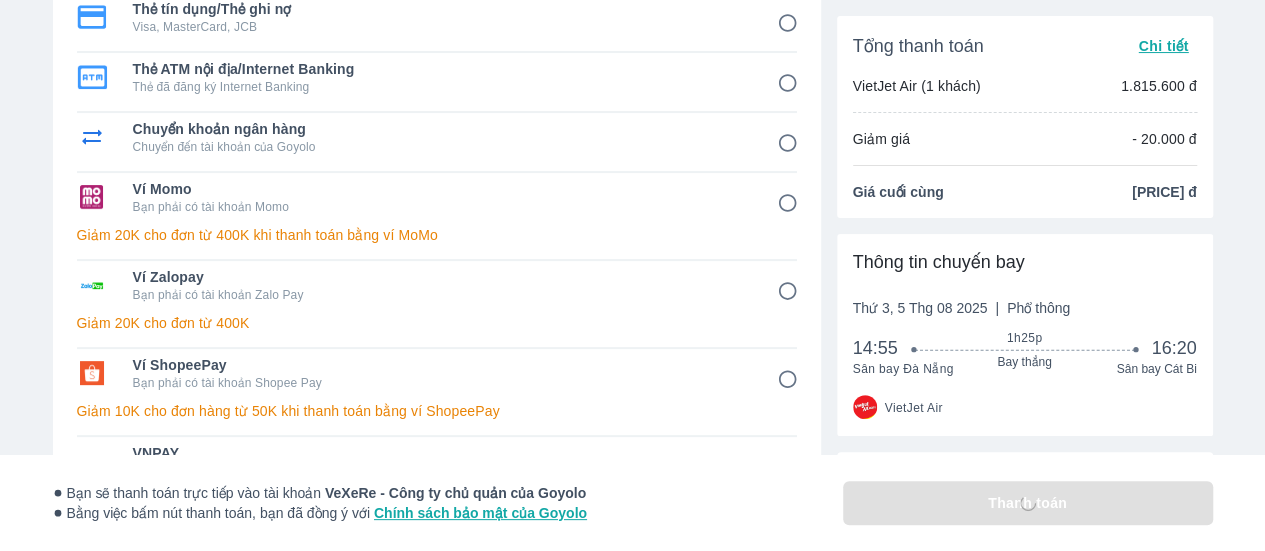 scroll, scrollTop: 200, scrollLeft: 0, axis: vertical 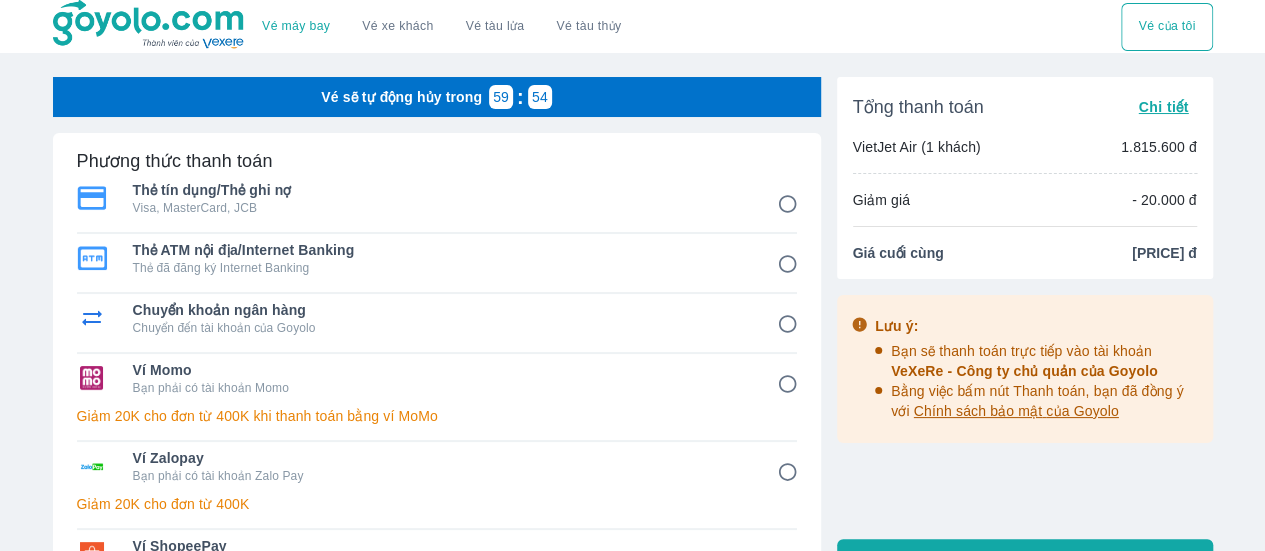 click on "Chi tiết" at bounding box center [1163, 107] 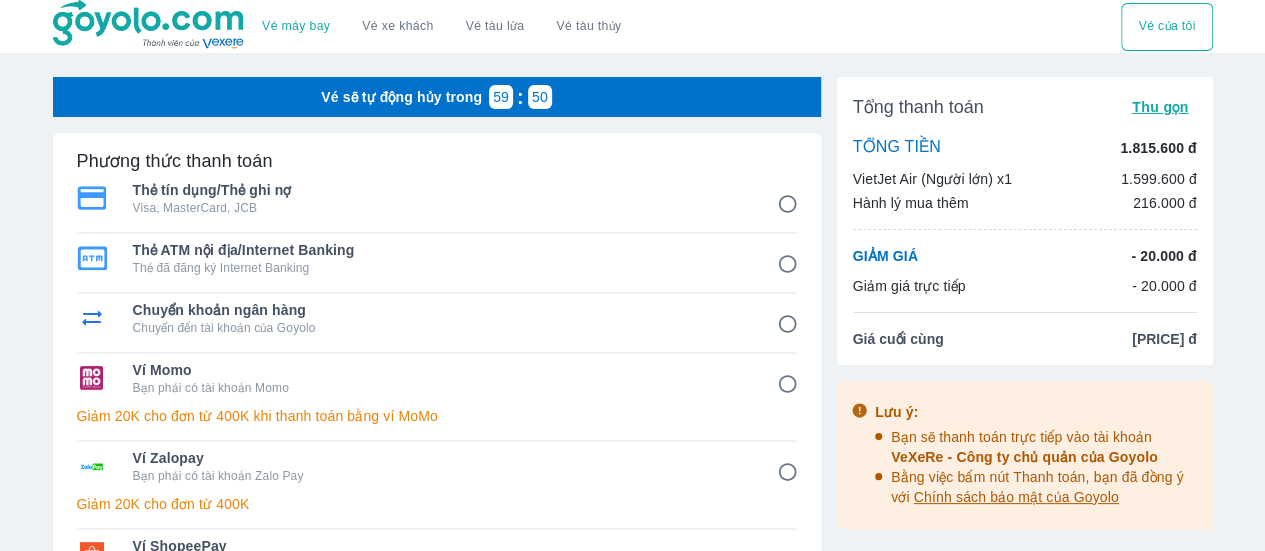 click on "Thu gọn" at bounding box center (1160, 107) 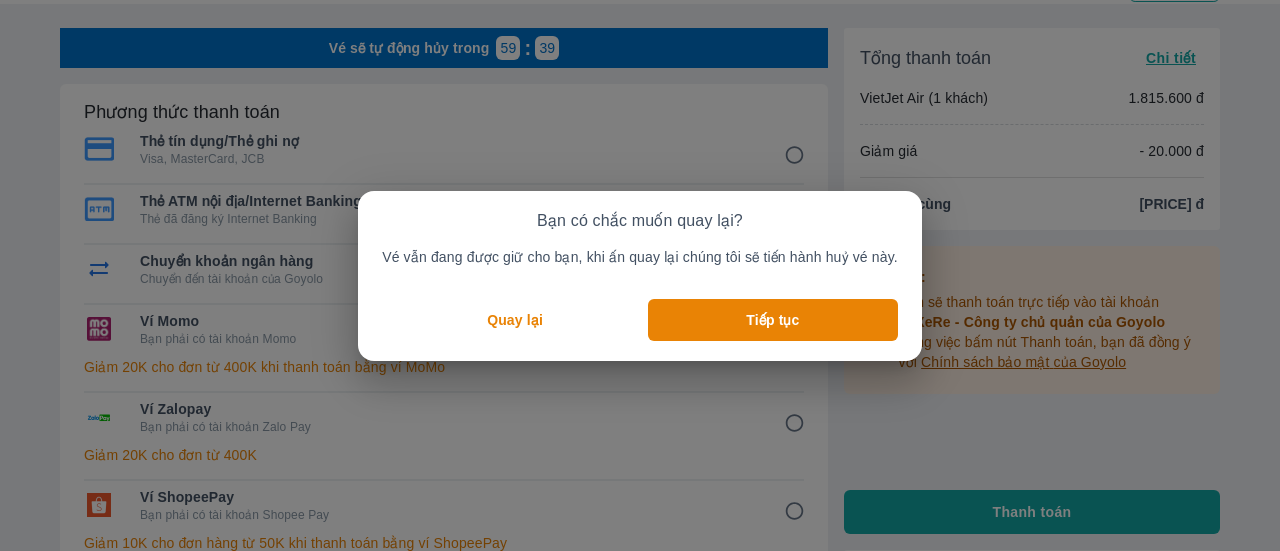 scroll, scrollTop: 41, scrollLeft: 0, axis: vertical 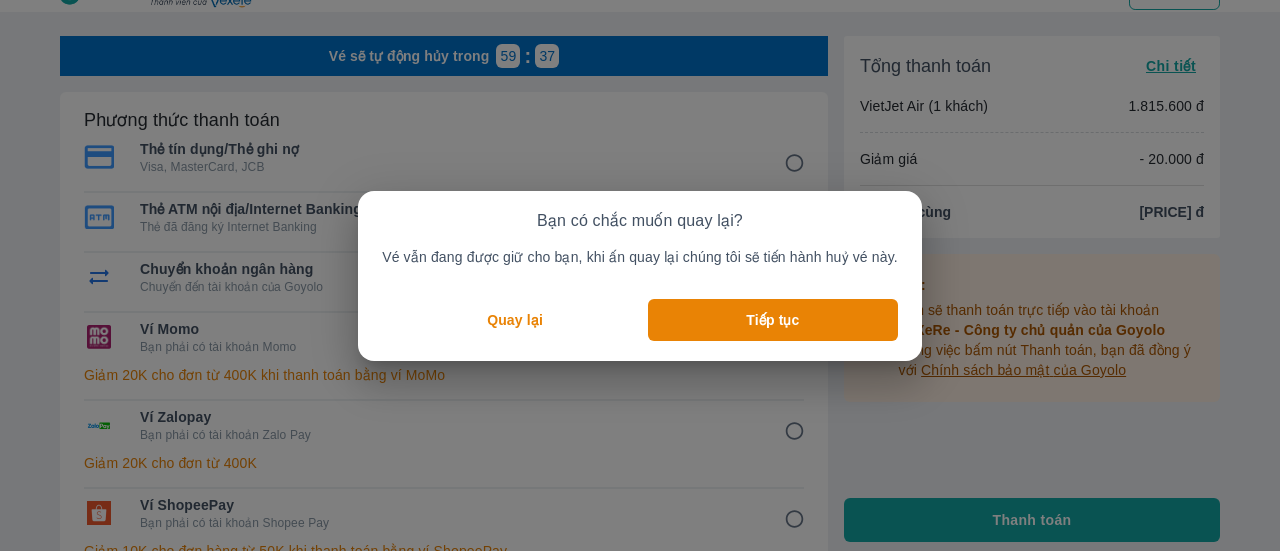 click on "Quay lại" at bounding box center [515, 320] 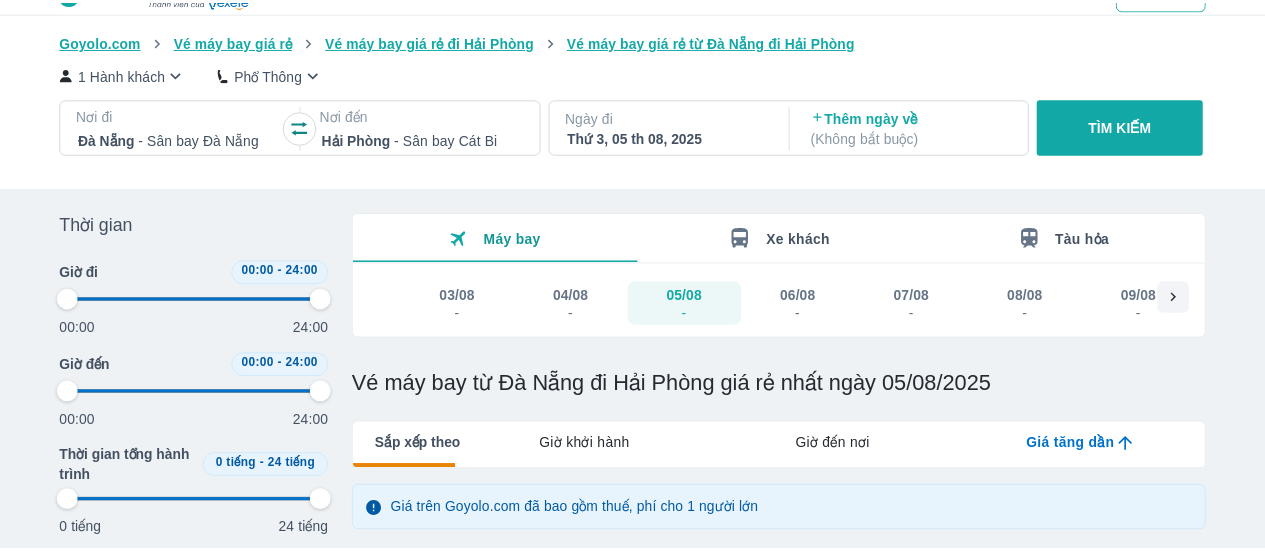 scroll, scrollTop: 0, scrollLeft: 0, axis: both 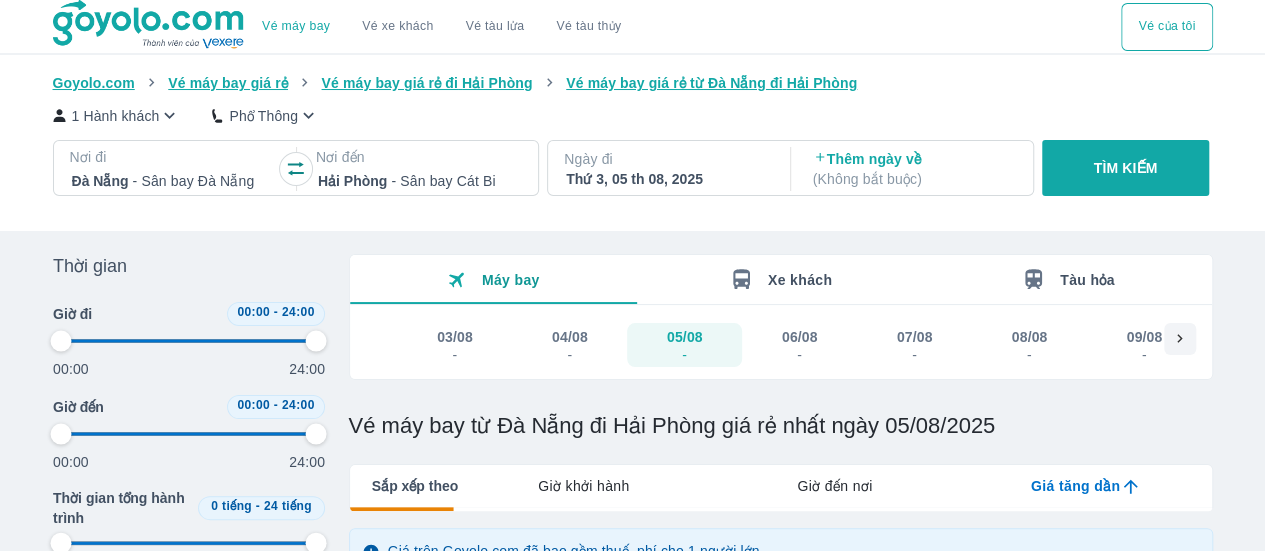 type on "97.9166666666667" 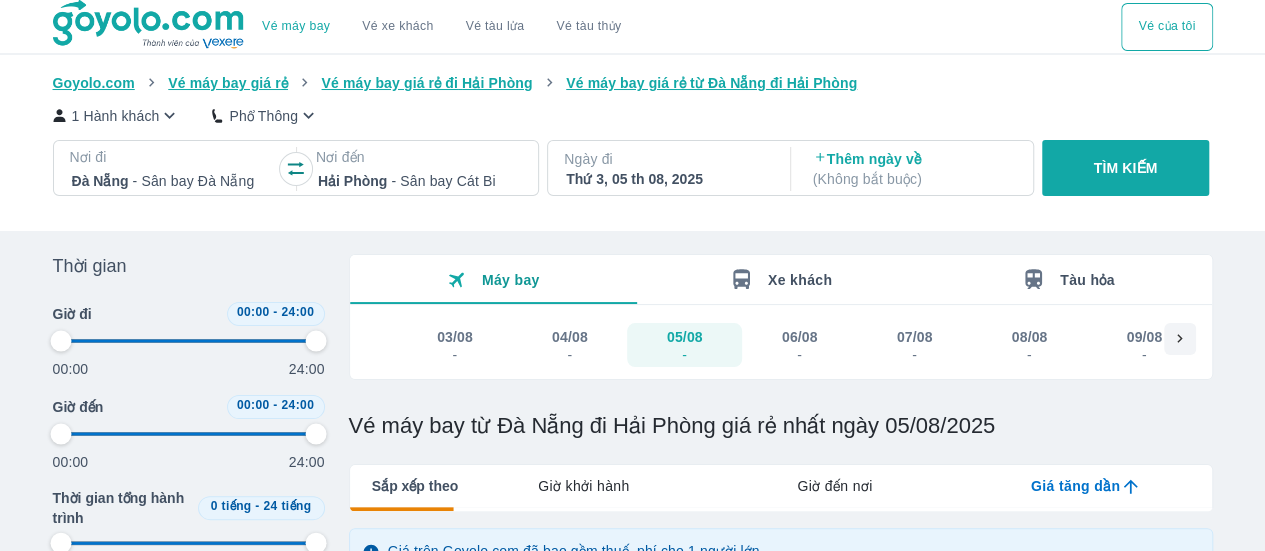 type on "97.9166666666667" 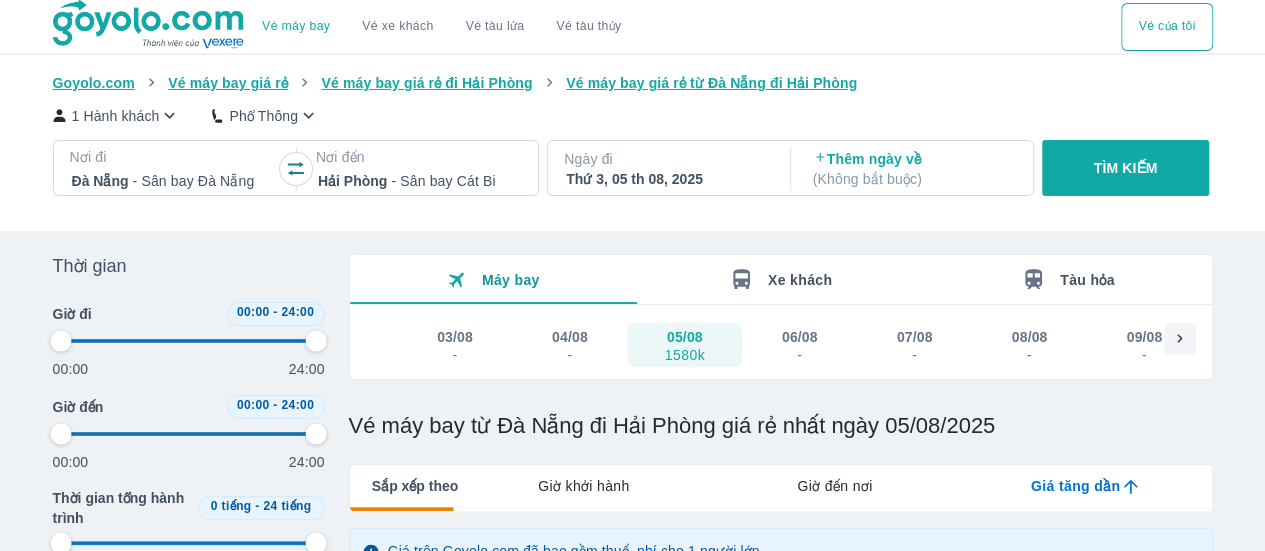 type on "97.9166666666667" 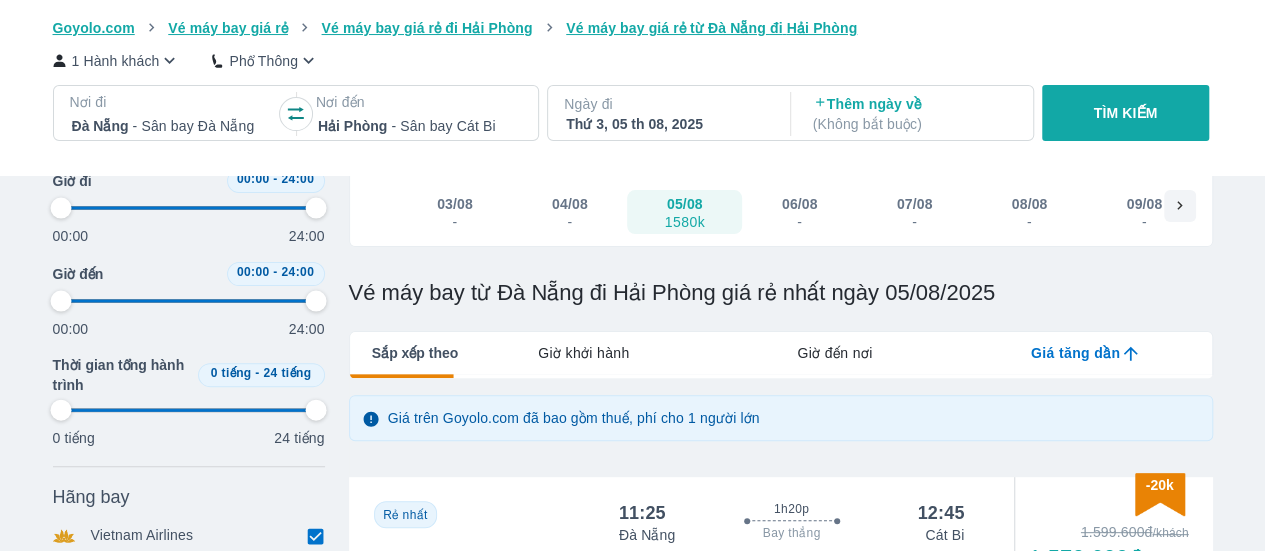 type on "97.9166666666667" 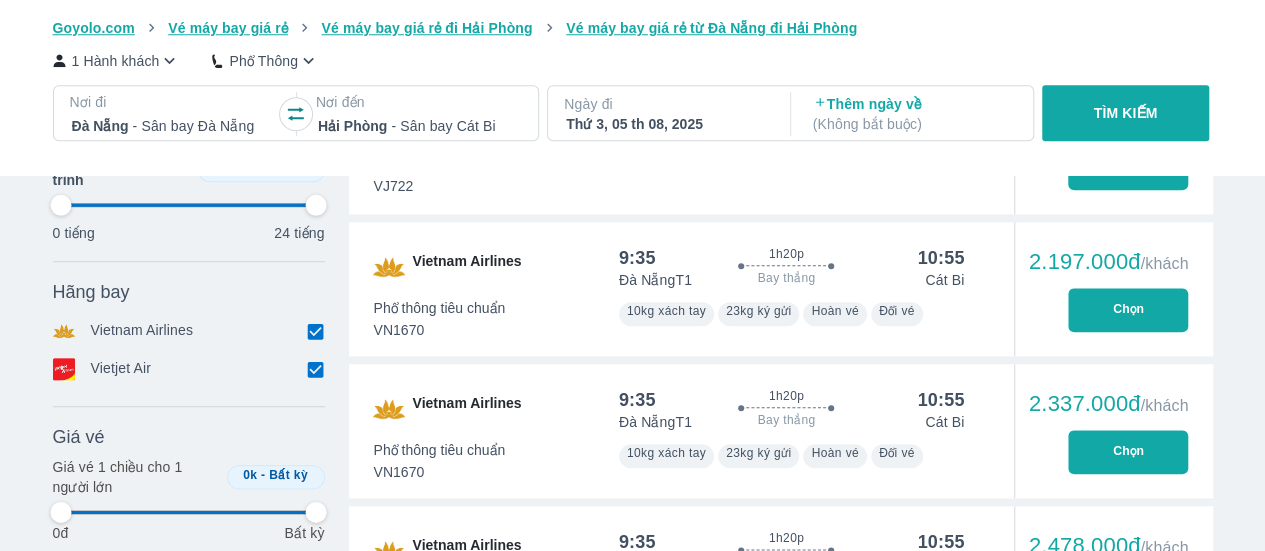 scroll, scrollTop: 981, scrollLeft: 0, axis: vertical 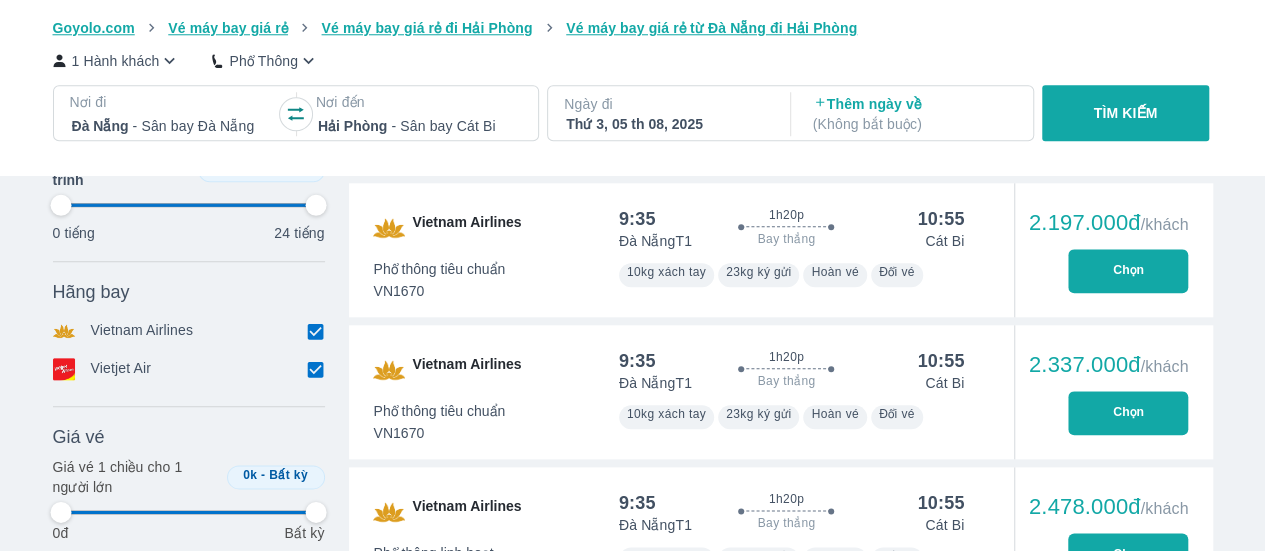type on "97.9166666666667" 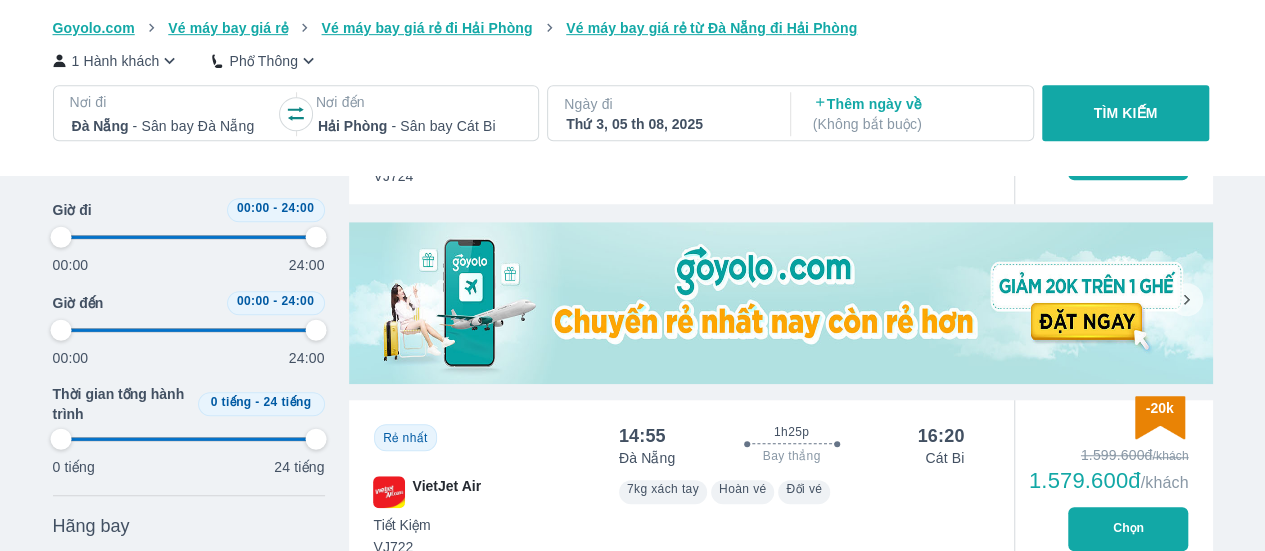 type on "97.9166666666667" 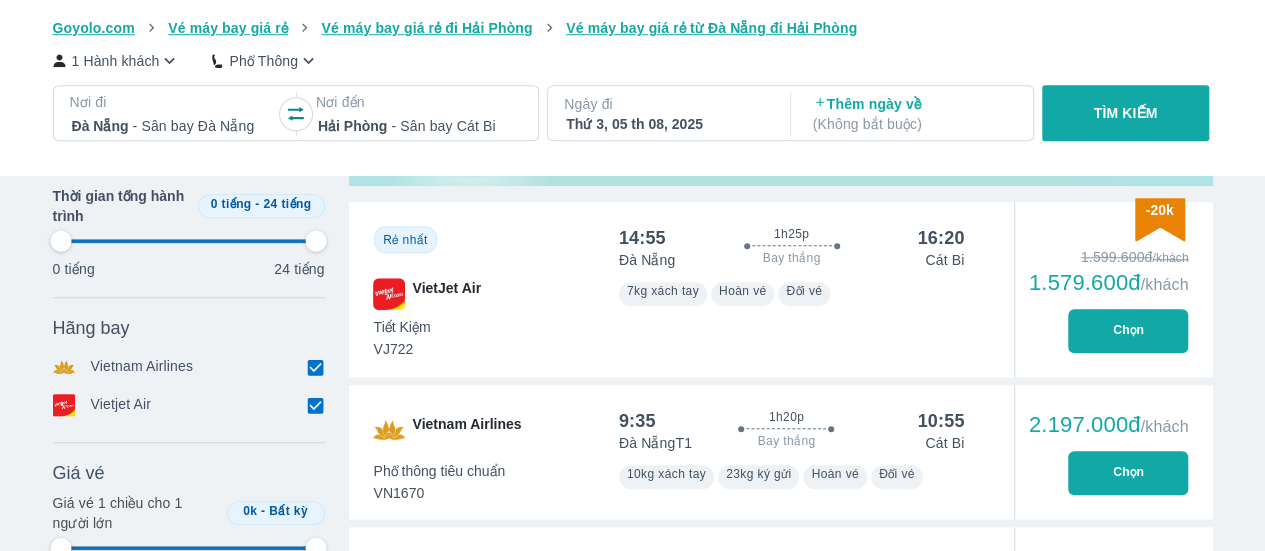 scroll, scrollTop: 781, scrollLeft: 0, axis: vertical 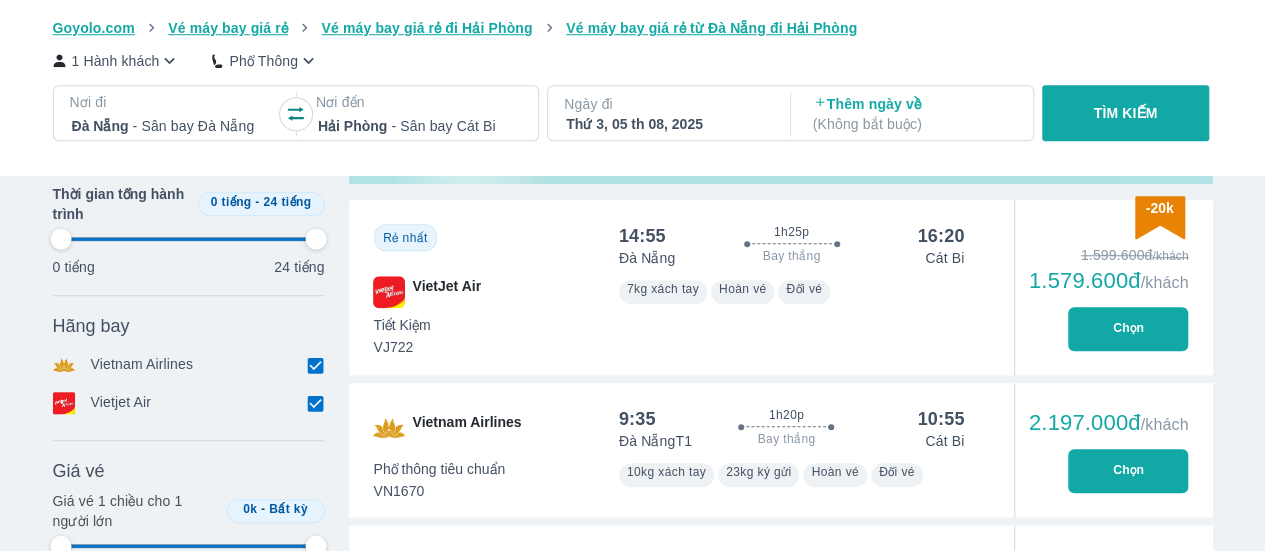 type on "97.9166666666667" 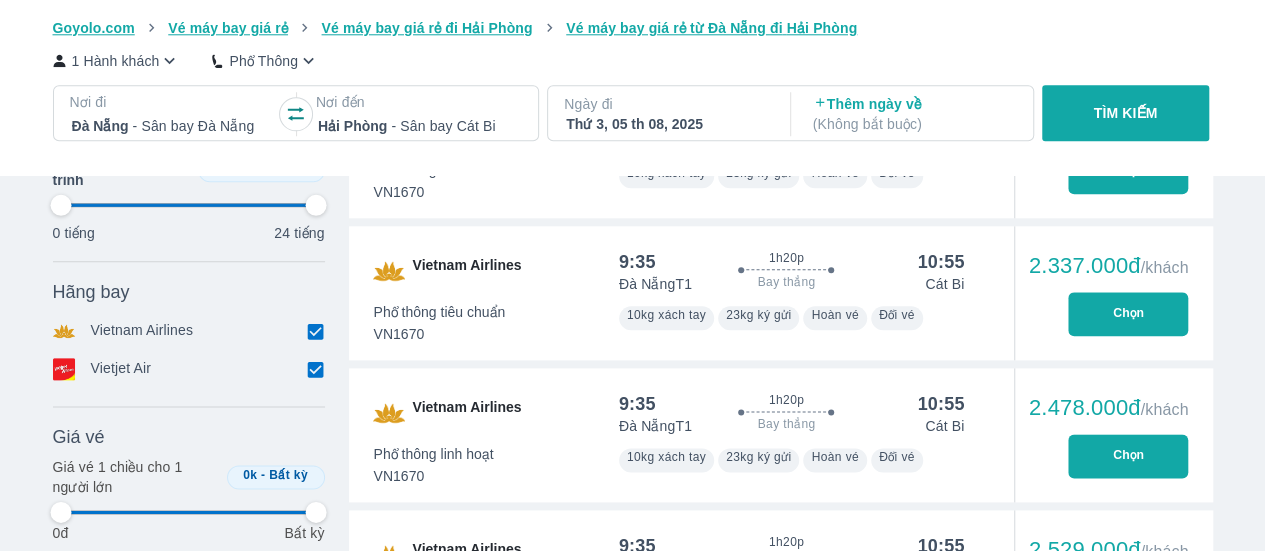 scroll, scrollTop: 1081, scrollLeft: 0, axis: vertical 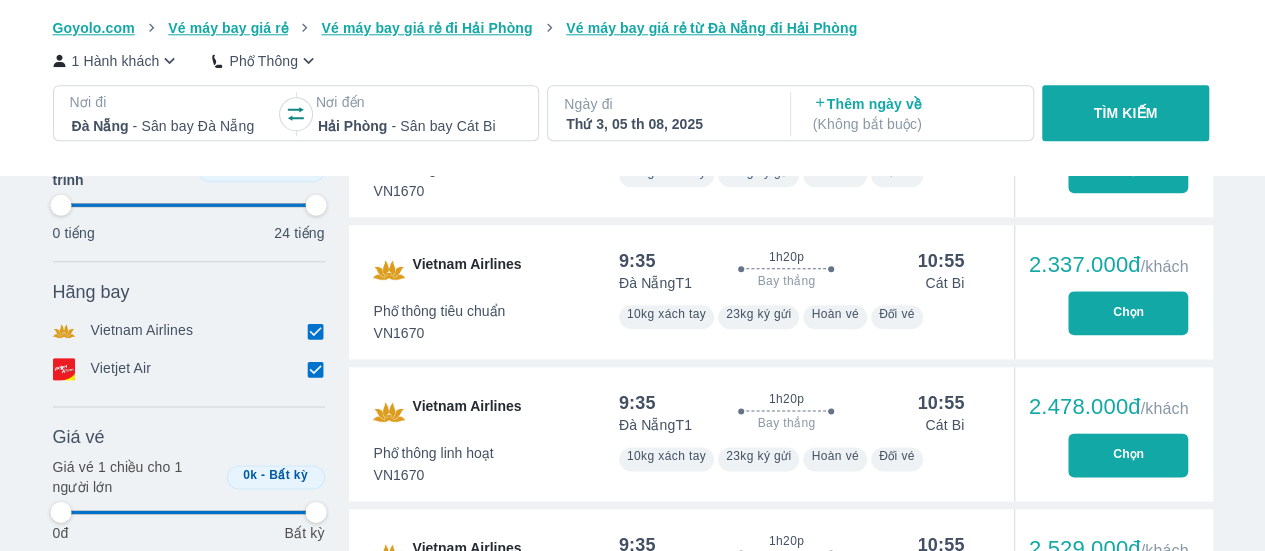 type on "97.9166666666667" 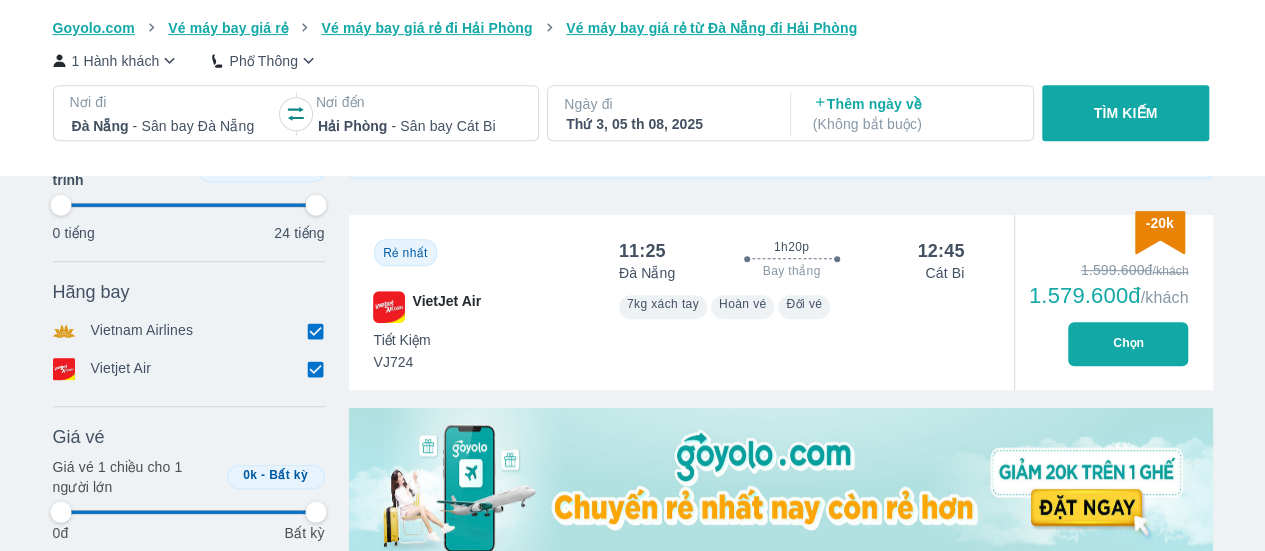 scroll, scrollTop: 781, scrollLeft: 0, axis: vertical 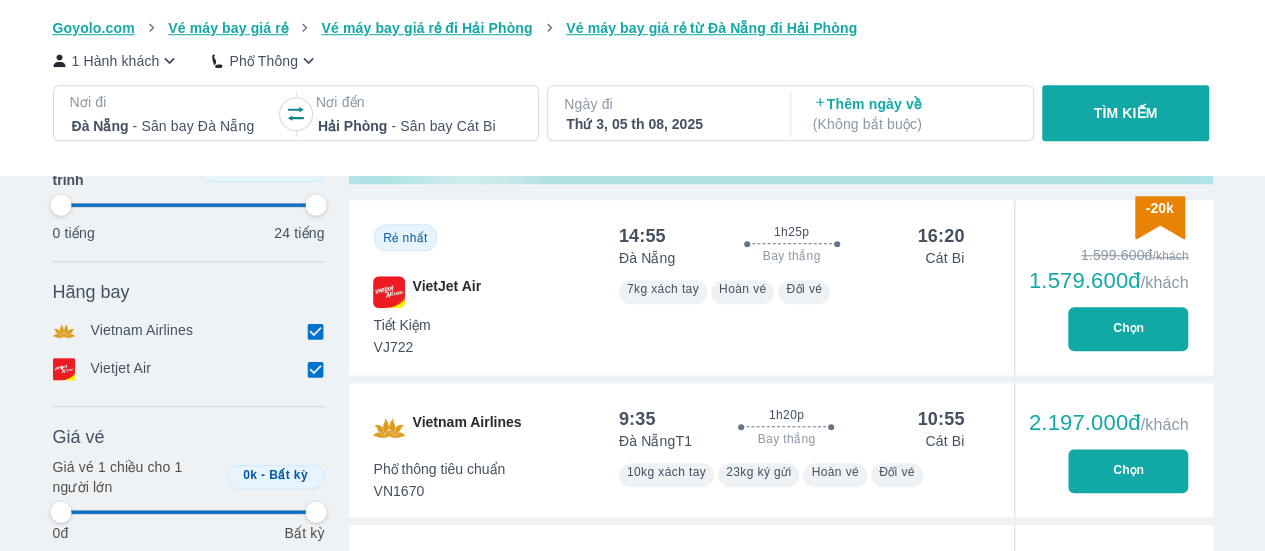 click on "Thời gian Bỏ lọc Giờ đi 00:00   -   24:00 00:00 24:00 Giờ đến 00:00   -   24:00 00:00 24:00 Thời gian tổng hành trình 0 tiếng   -   24 tiếng 0 tiếng 24 tiếng Hãng bay Bỏ lọc Vietnam Airlines Vietjet Air Giá vé Bỏ lọc Giá vé 1 chiều cho 1 người lớn 0k   -   Bất kỳ 0đ Bất kỳ Máy bay Xe khách Tàu hỏa 03/08 - 04/08 - 05/08 1580k 06/08 - 07/08 - 08/08 - 09/08 - 10/08 - 11/08 - 12/08 - 13/08 - 14/08 - 15/08 - 16/08 - 17/08 - 18/08 - 19/08 - 20/08 - 21/08 - 22/08 - 23/08 - 24/08 - 25/08 - 26/08 - 27/08 - 28/08 - 29/08 - 30/08 - 31/08 - 01/09 - 02/09 - 03/09 - 04/09 - 05/09 - 06/09 - 07/09 - 08/09 - 09/09 - 10/09 - 11/09 - 12/09 - 13/09 - 14/09 - 15/09 - 16/09 - 17/09 - 18/09 - 19/09 - Vé máy bay từ Đà Nẵng đi Hải Phòng giá rẻ nhất ngày 05/08/2025 Sắp xếp theo Giờ khởi hành Giờ đến nơi Giá tăng dần Giá trên Goyolo.com đã bao gồm thuế, phí cho 1 người lớn -20k Rẻ nhất VietJet Air 11:25 1h20p Bay thẳng" at bounding box center [633, 1372] 